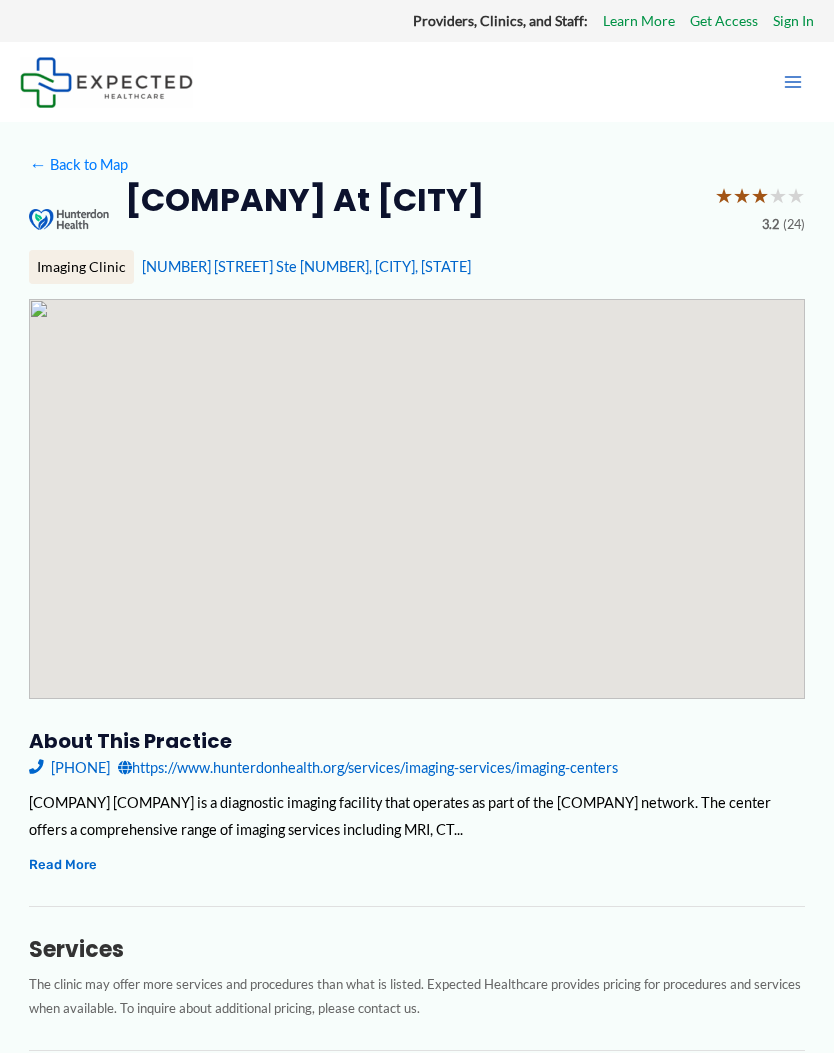scroll, scrollTop: 0, scrollLeft: 0, axis: both 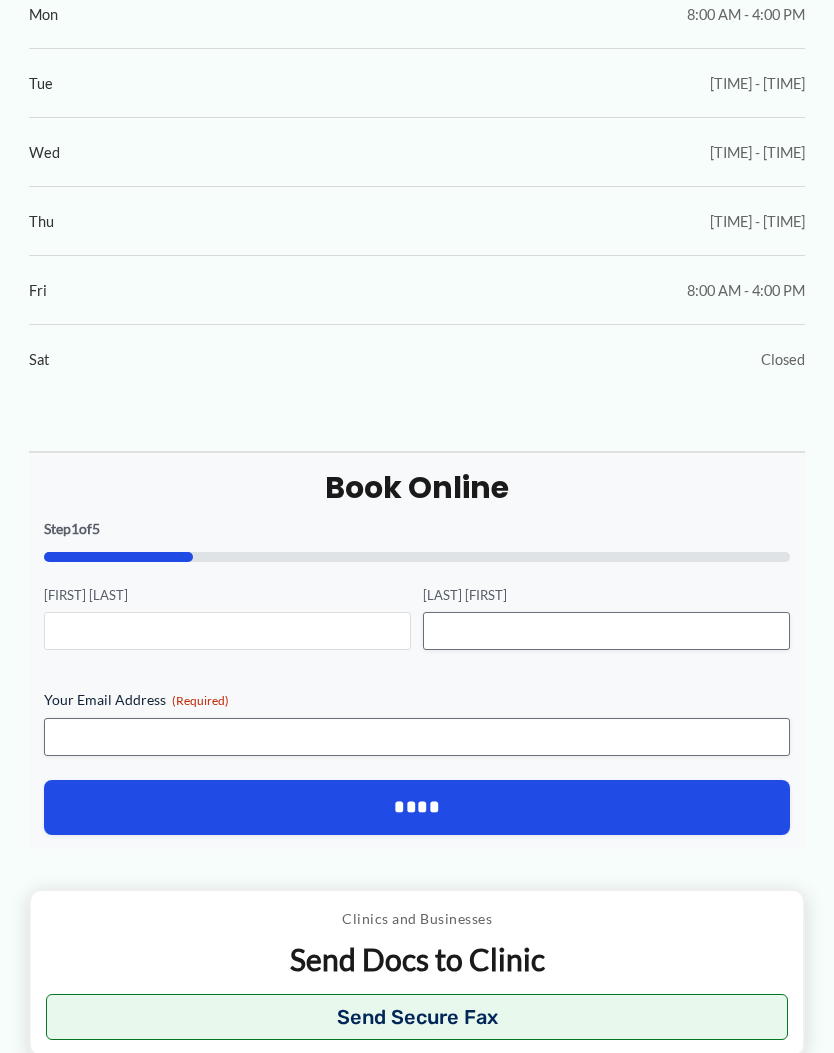 click on "[FIRST] [LAST]" at bounding box center [227, 631] 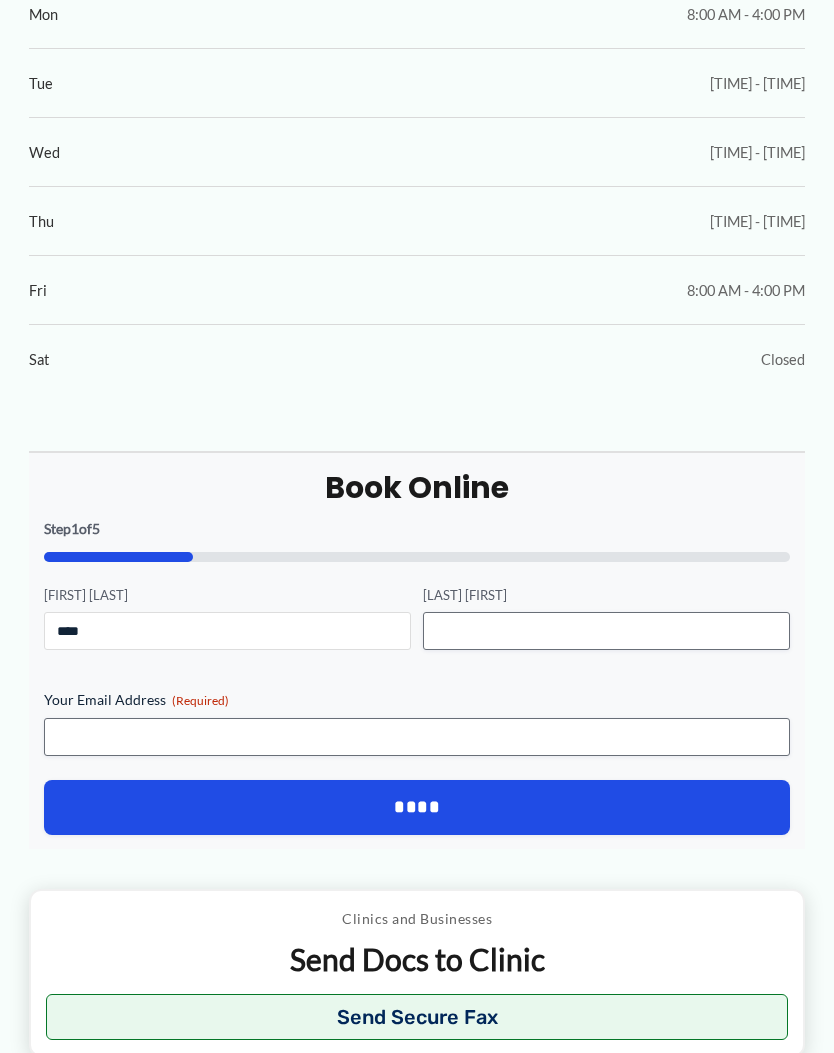 type on "****" 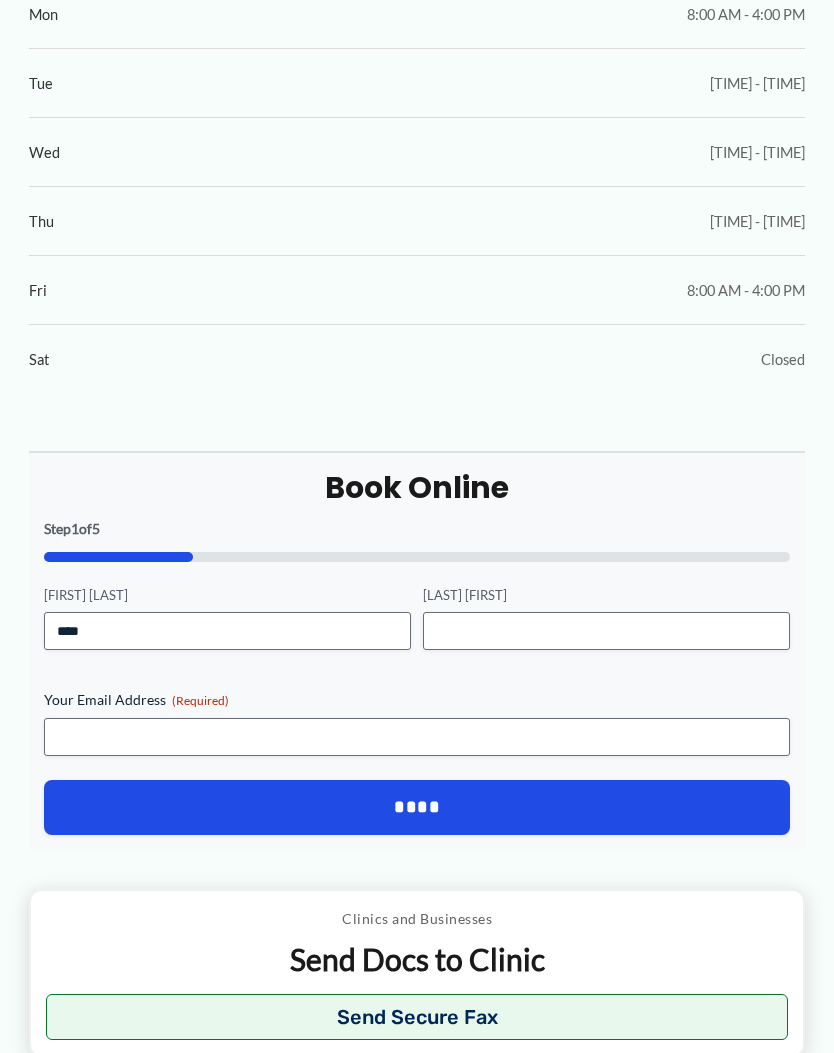 click on "[LAST] [FIRST]" at bounding box center (606, 631) 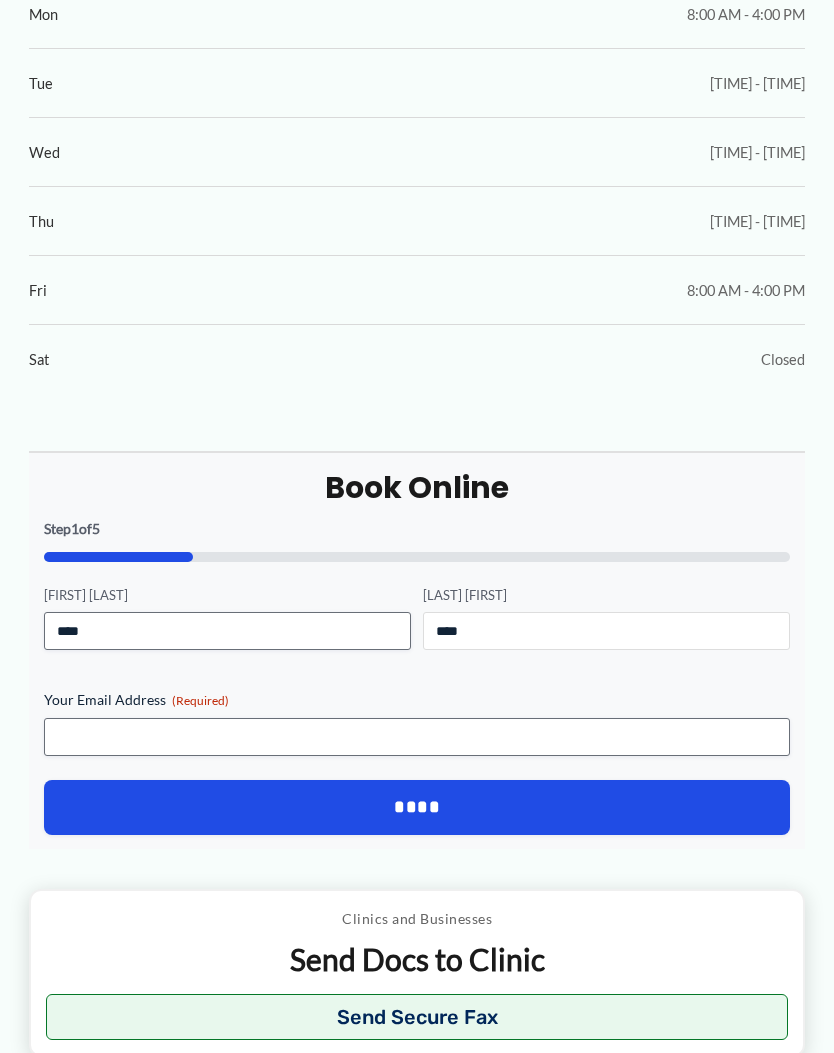 type on "****" 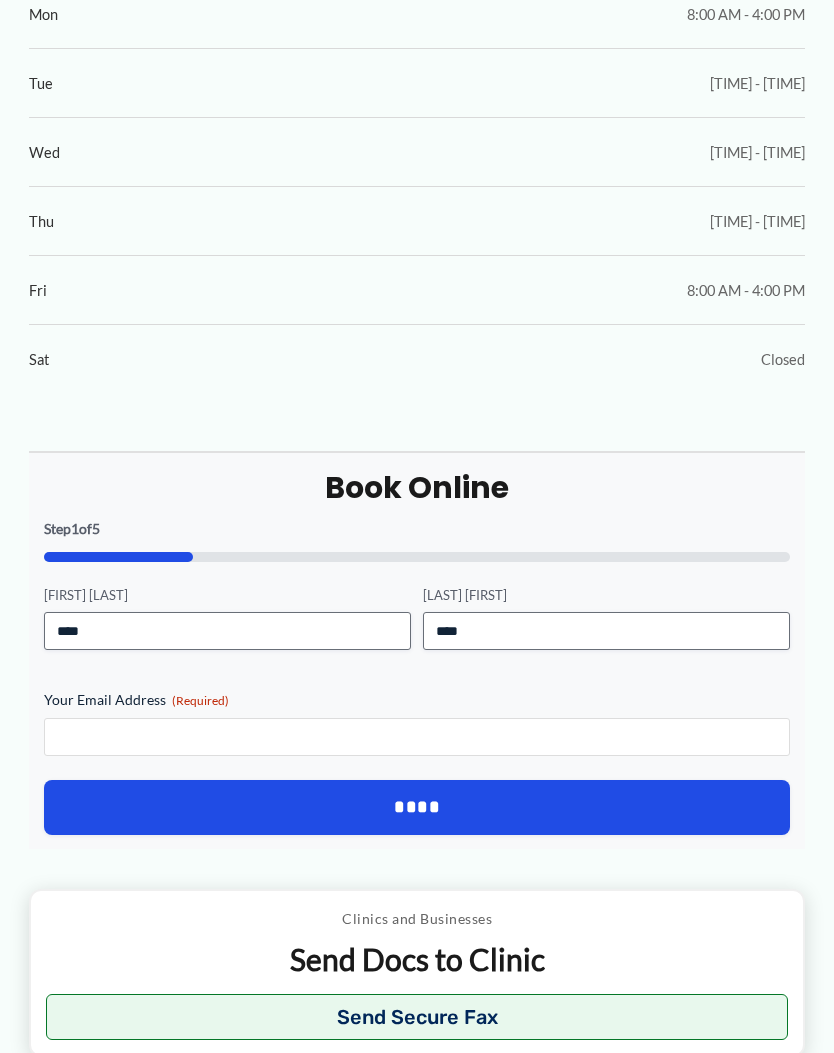 click on "Your Email Address (Required)" at bounding box center [417, 737] 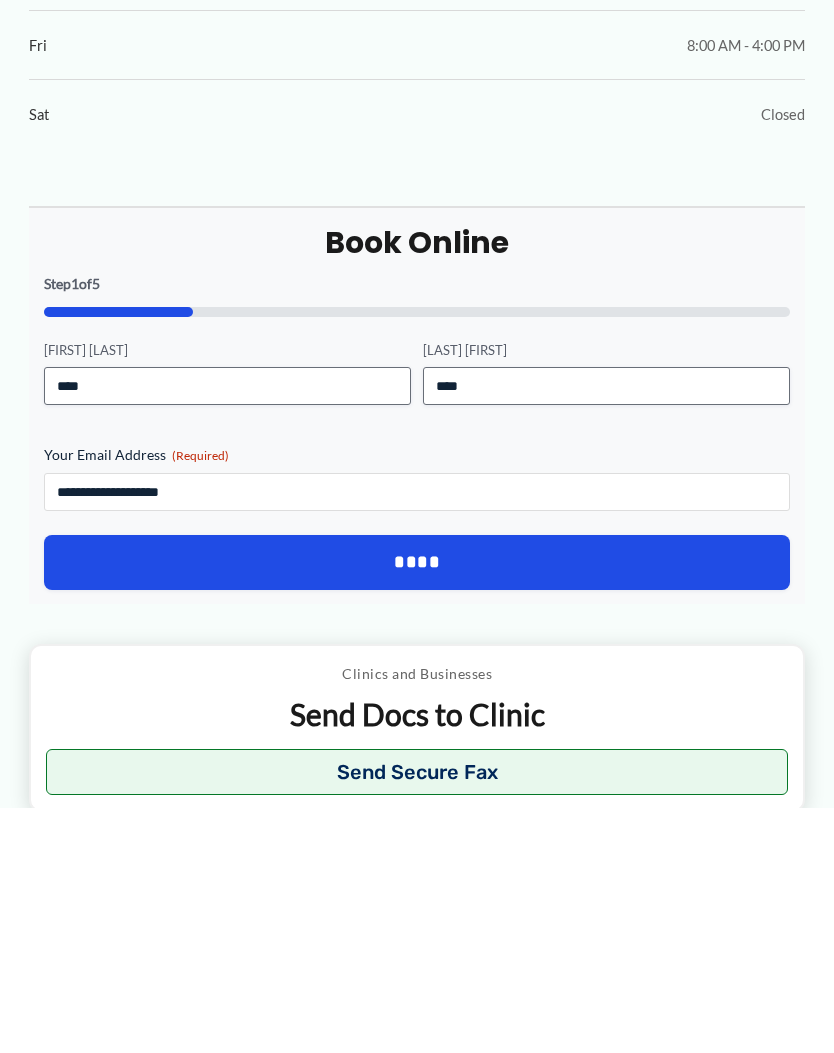 type on "**********" 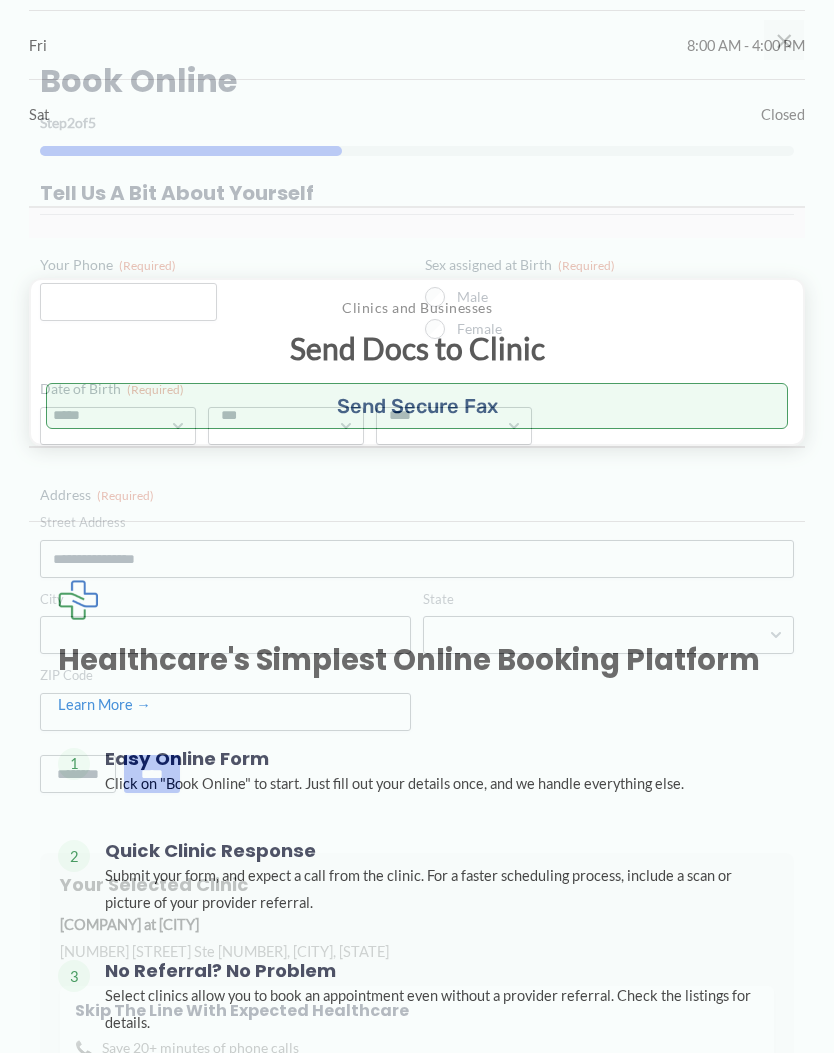 scroll, scrollTop: 1422, scrollLeft: 0, axis: vertical 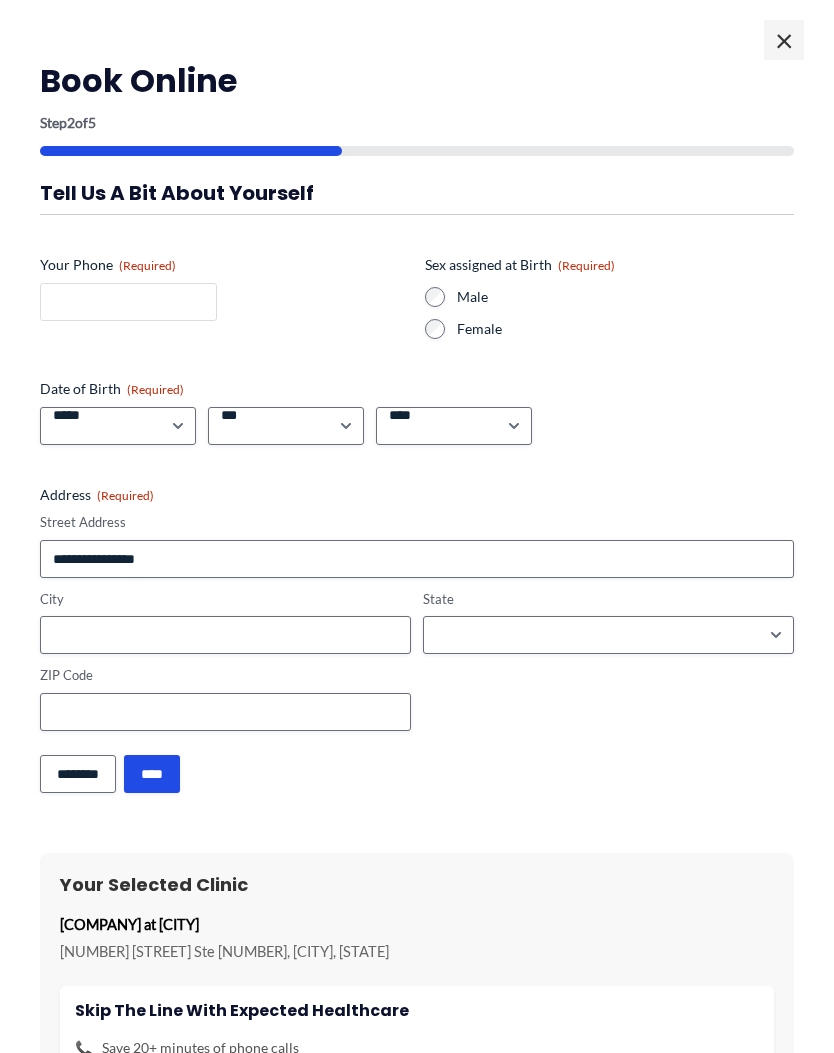 click on "Your Phone (Required)" at bounding box center (128, 302) 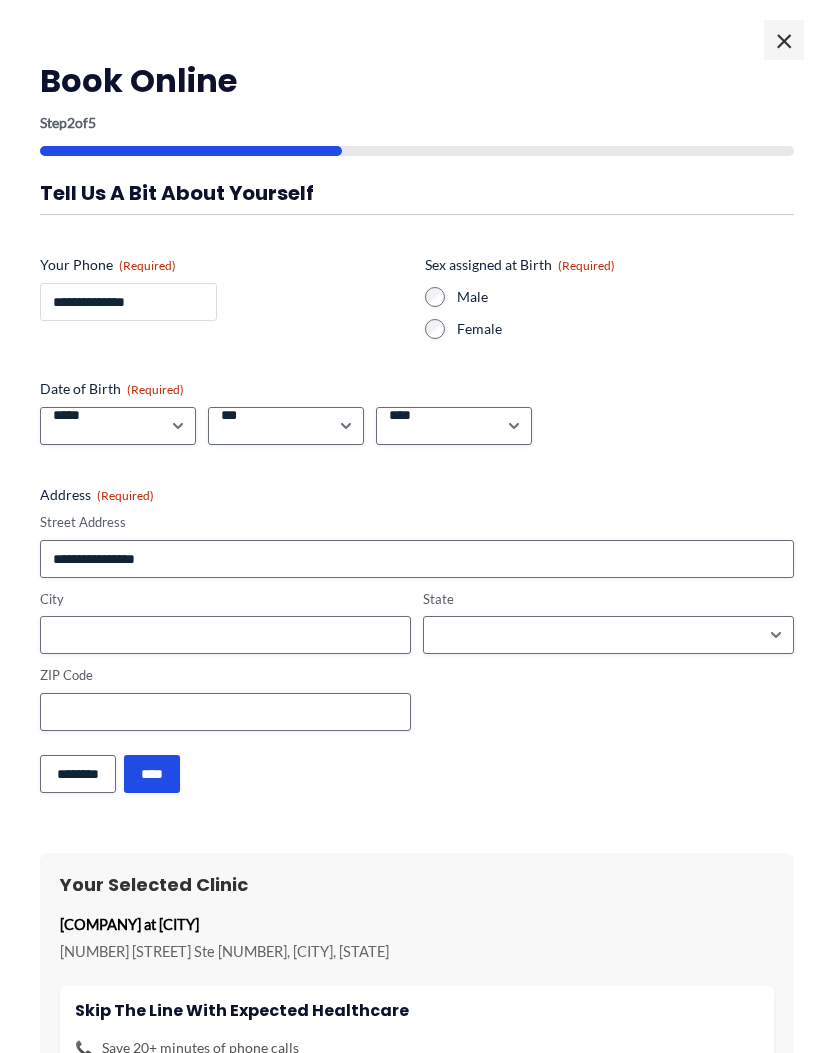 type on "**********" 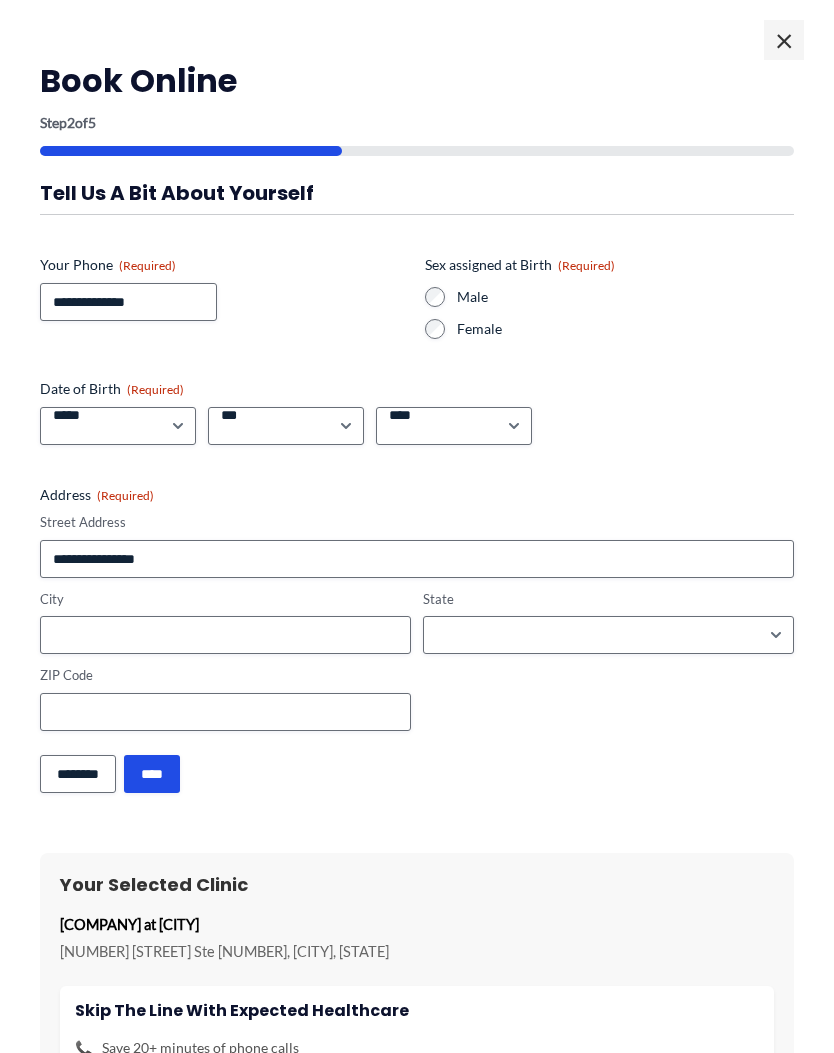 click on "***** * * * * * * * * * ** ** **" at bounding box center [118, 426] 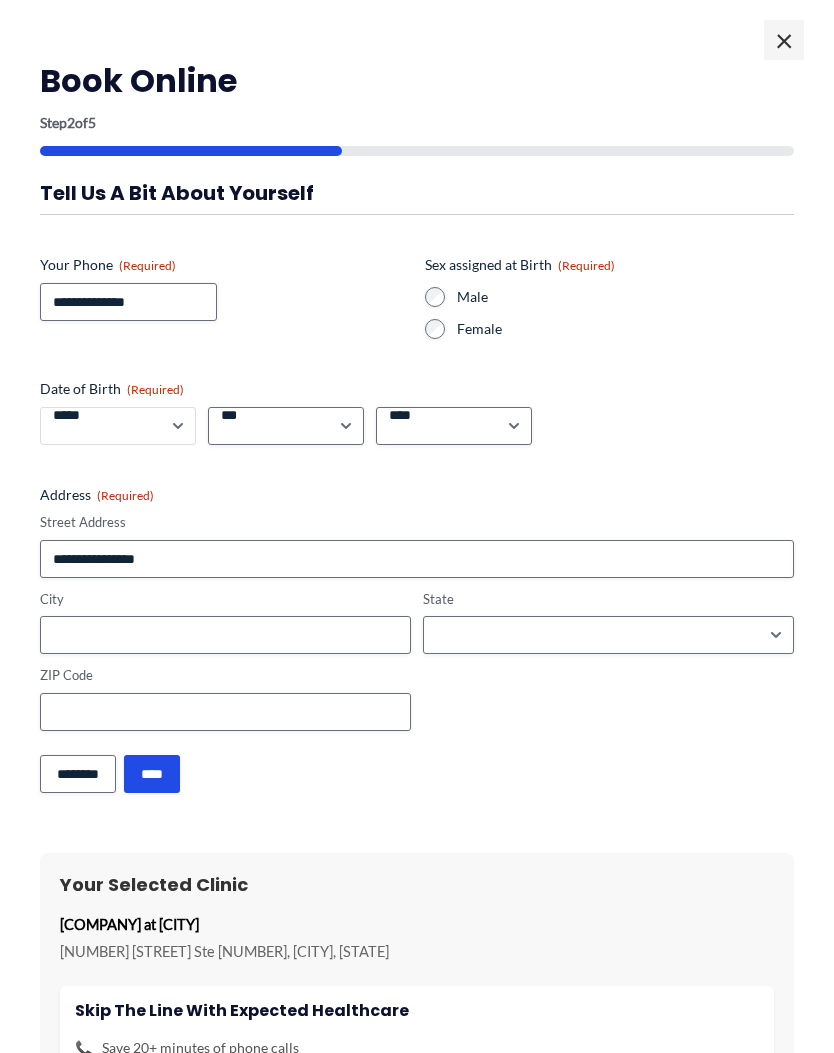 select on "**" 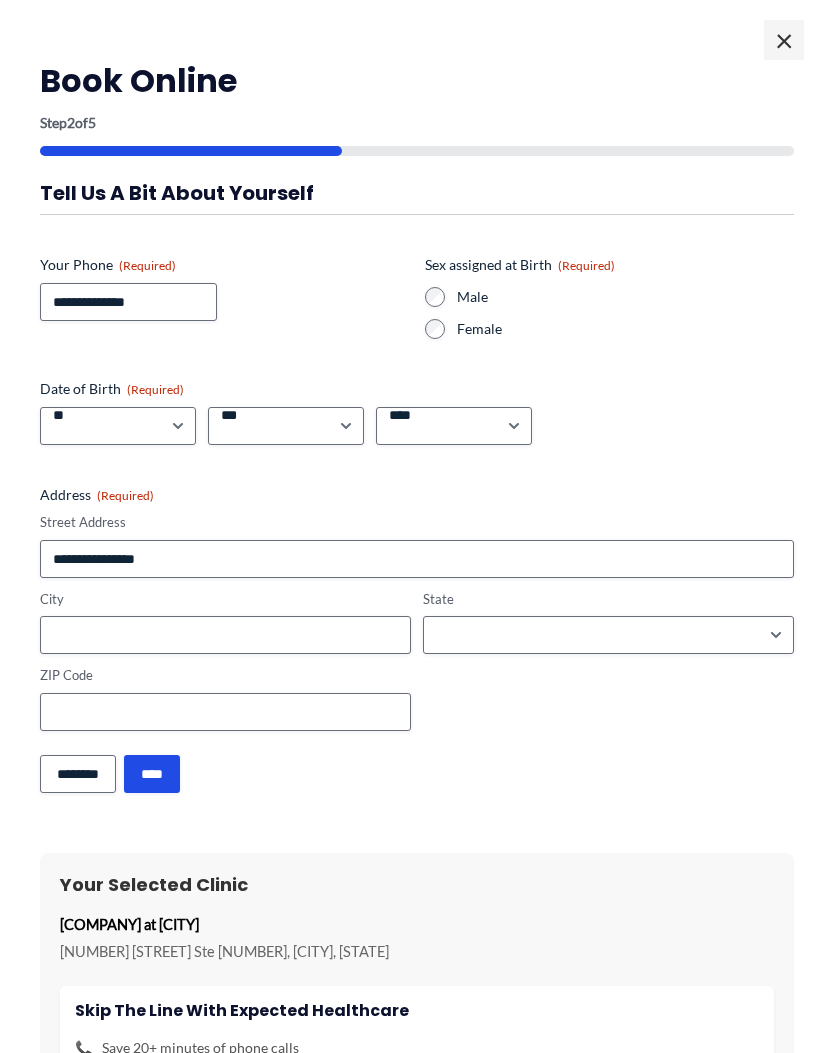 click on "*** * * * * * * * * * ** ** ** ** ** ** ** ** ** ** ** ** ** ** ** ** ** ** ** ** ** **" at bounding box center [286, 426] 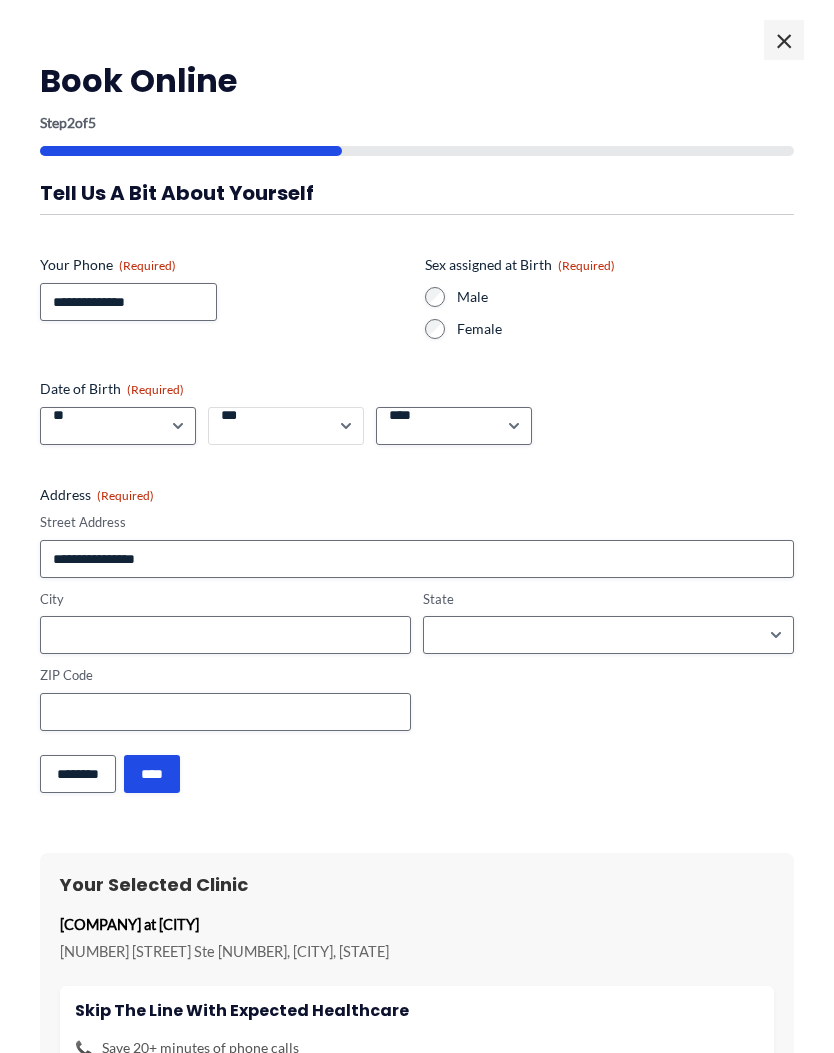 select on "**" 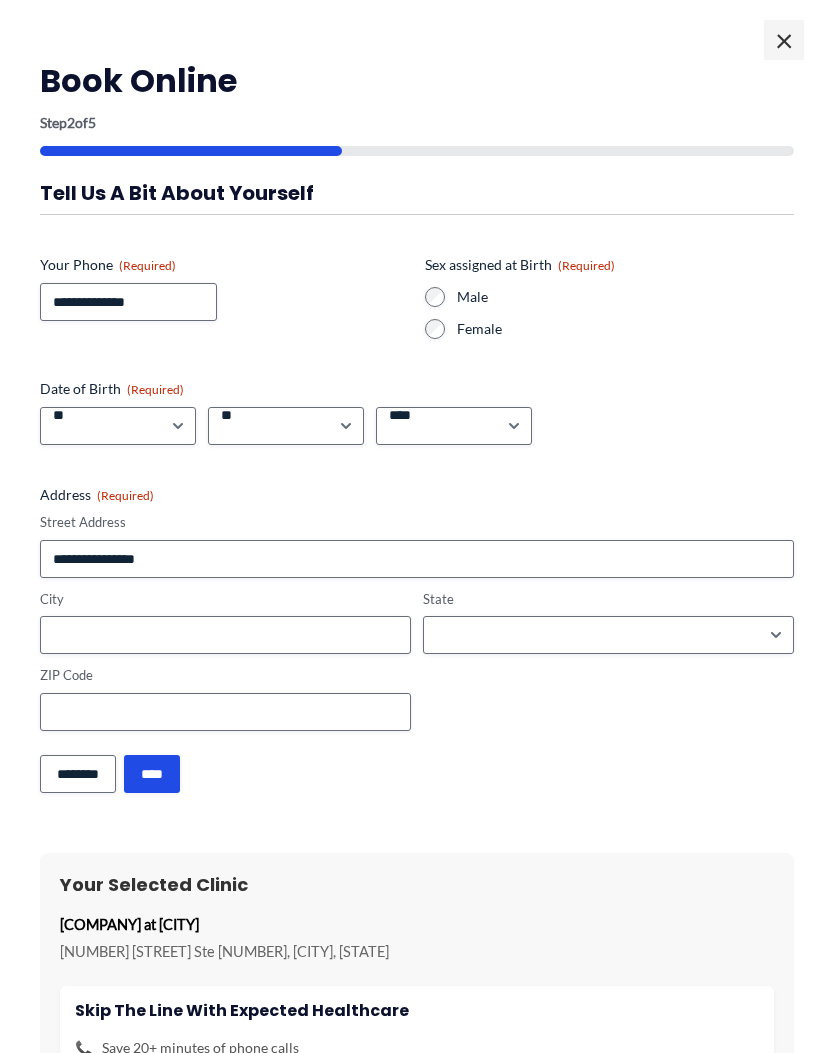 click on "**** **** **** **** **** **** **** **** **** **** **** **** **** **** **** **** **** **** **** **** **** **** **** **** **** **** **** **** **** **** **** **** **** **** **** **** **** **** **** **** **** **** **** **** **** **** **** **** **** **** **** **** **** **** **** **** **** **** **** **** **** **** **** **** **** **** **** **** **** **** **** **** **** **** **** **** **** **** **** **** **** **** **** **** **** **** **** **** **** **** **** **** **** **** **** **** **** **** **** **** **** **** **** **** **** **** **** ****" at bounding box center [454, 426] 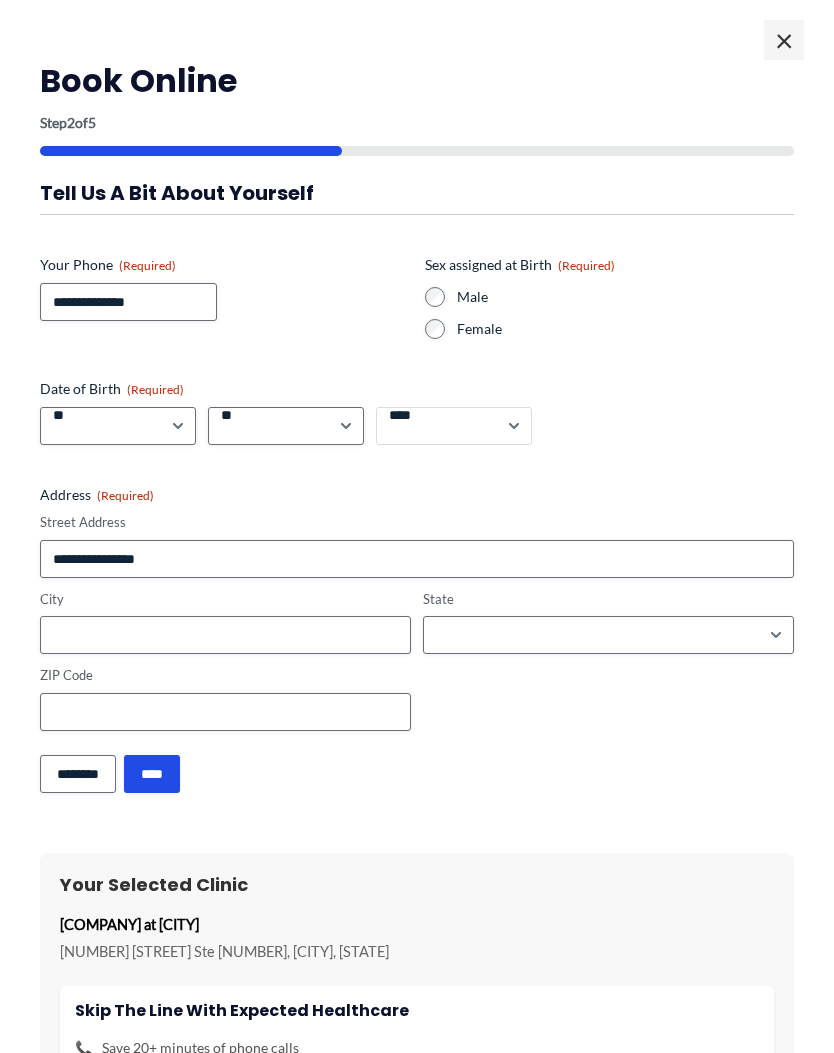 select on "****" 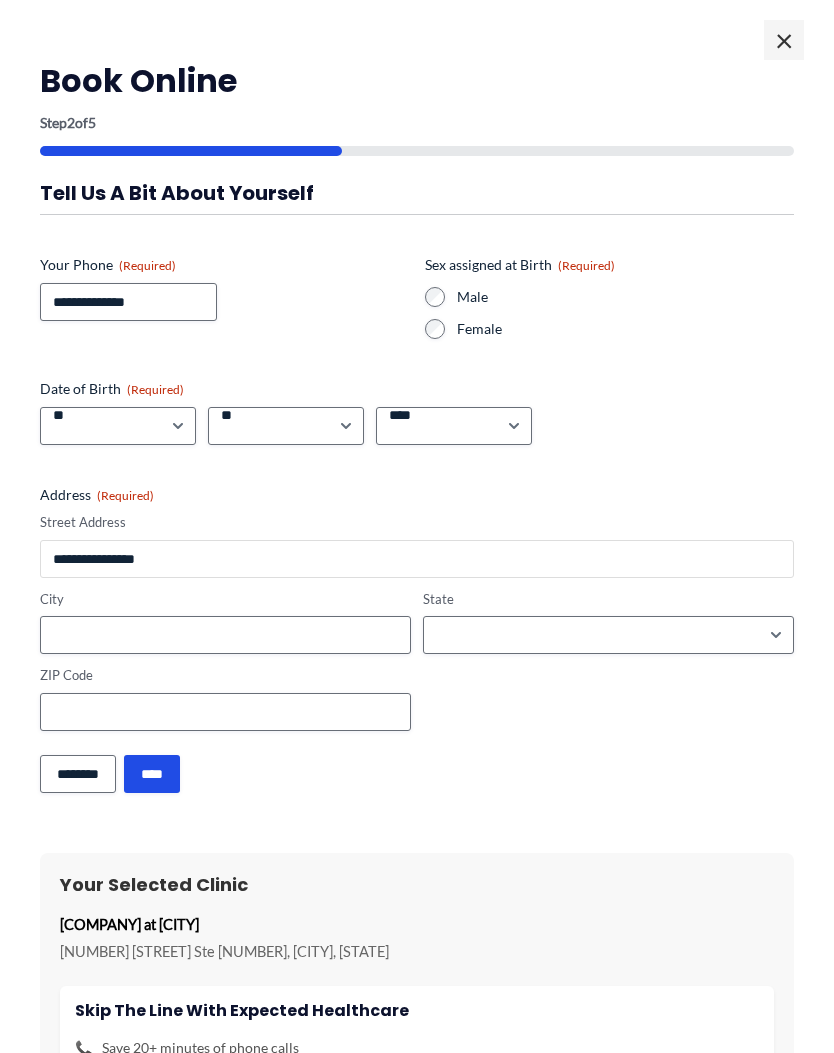 click on "Street Address" at bounding box center (417, 559) 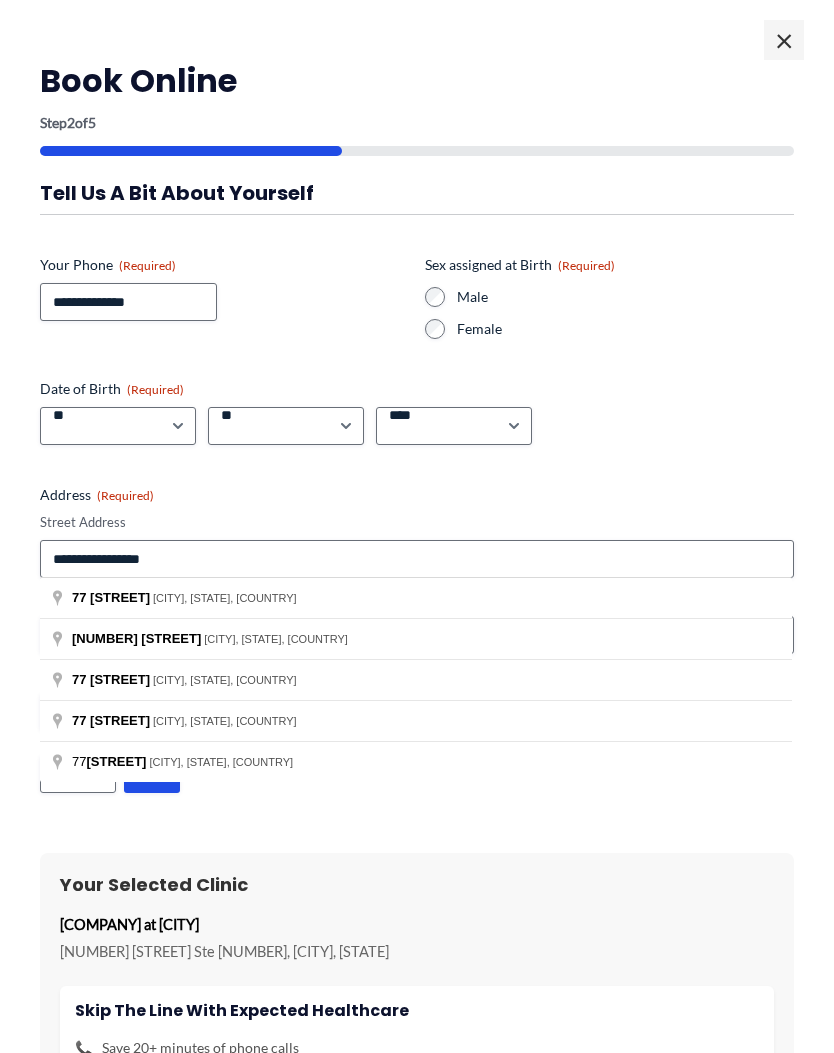 type on "**********" 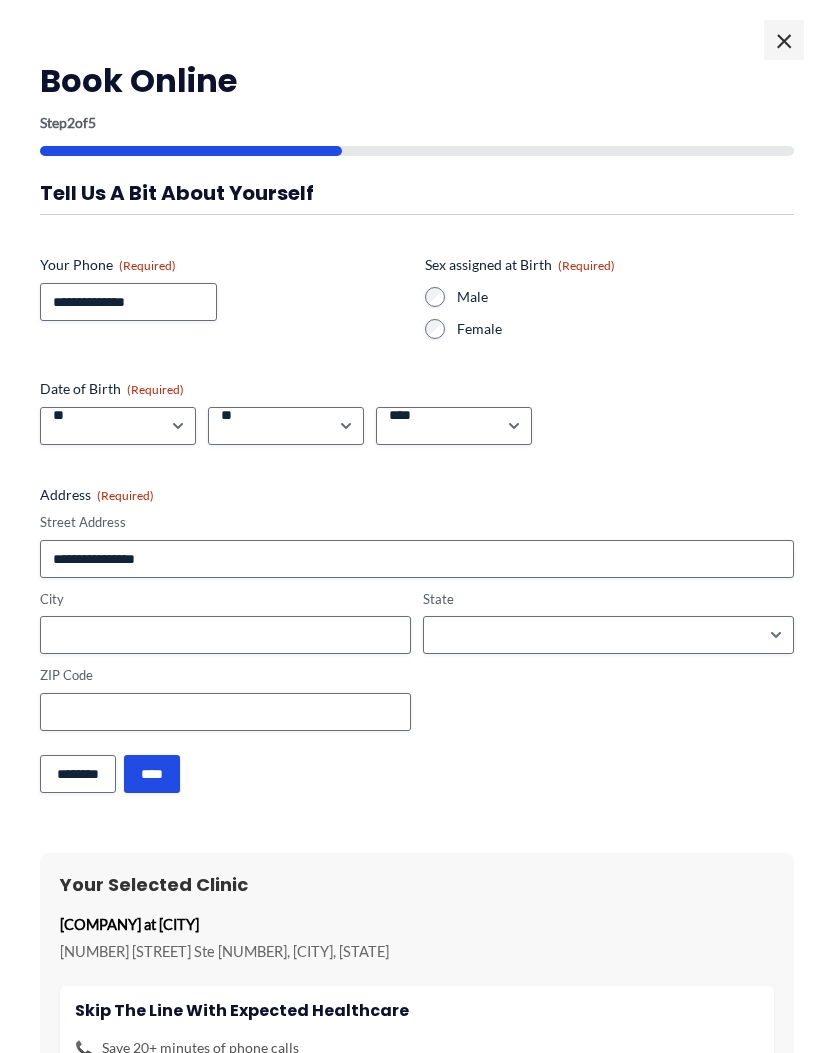 type on "**********" 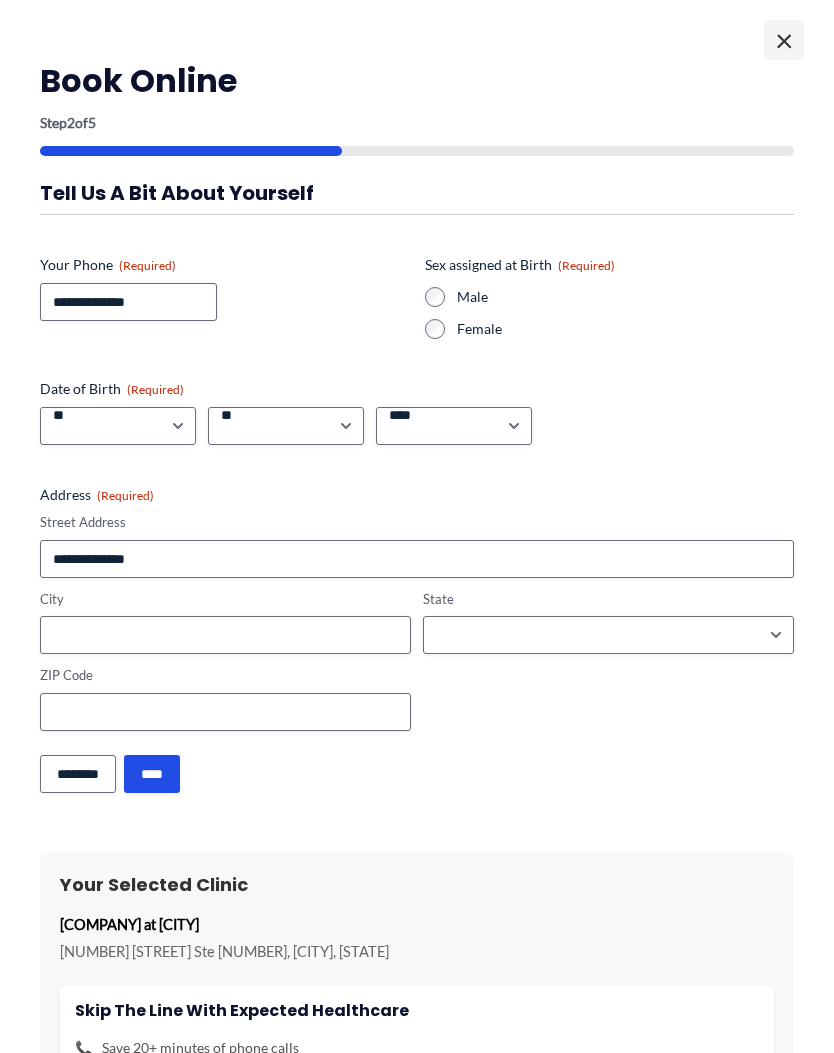 type on "********" 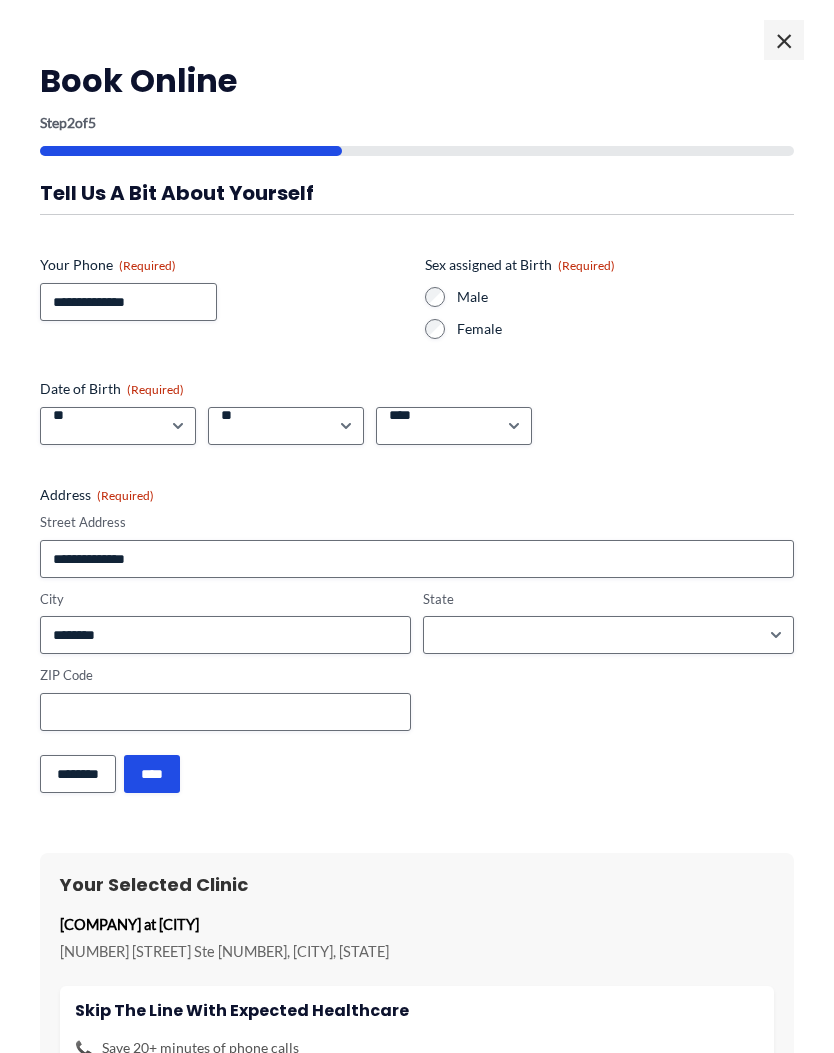 select on "**********" 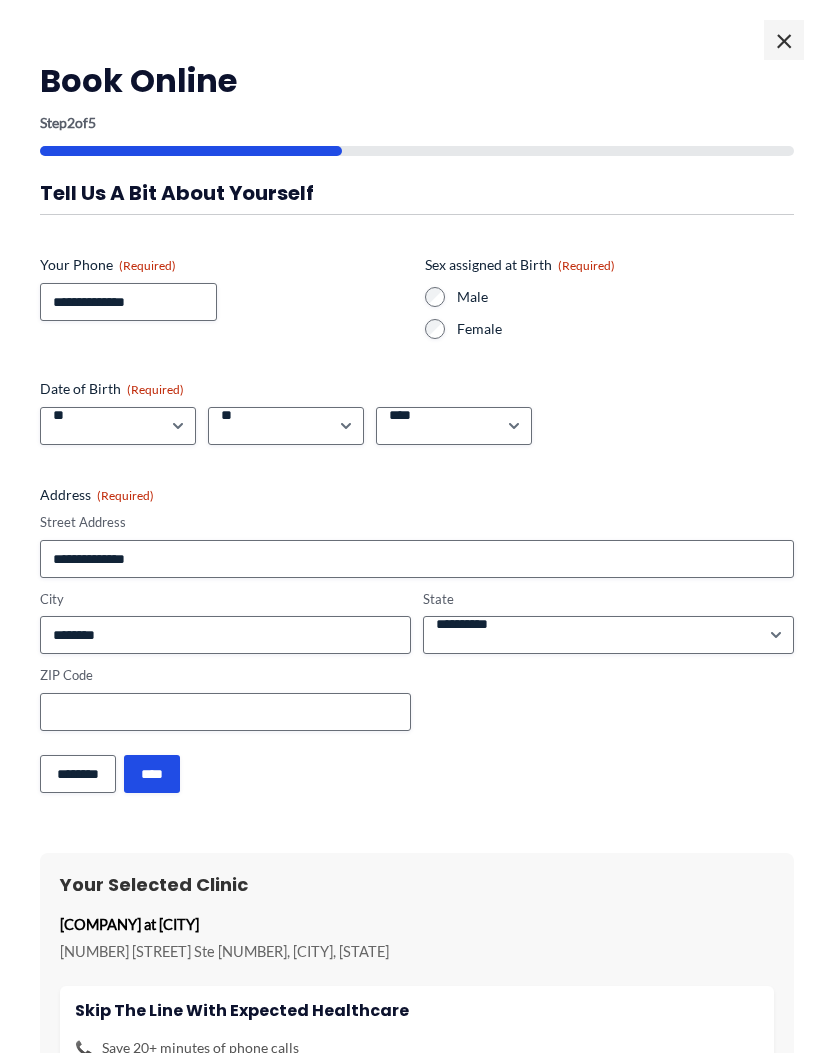type on "**********" 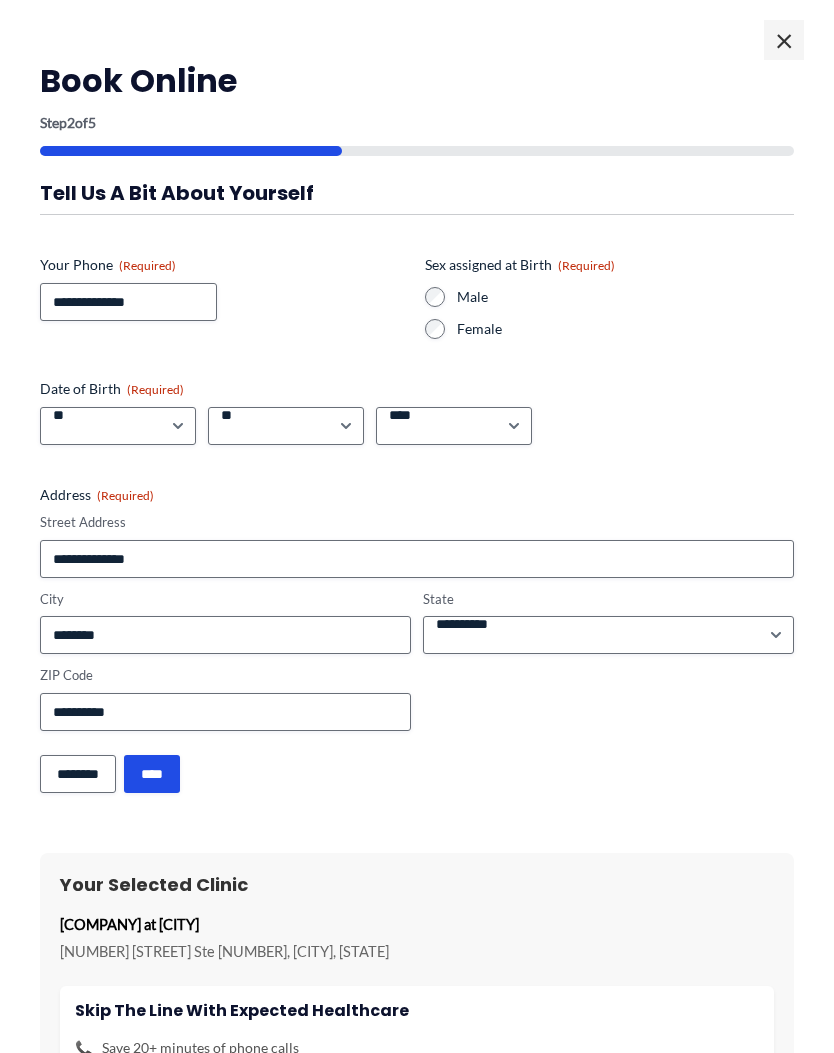 click on "****" at bounding box center [152, 774] 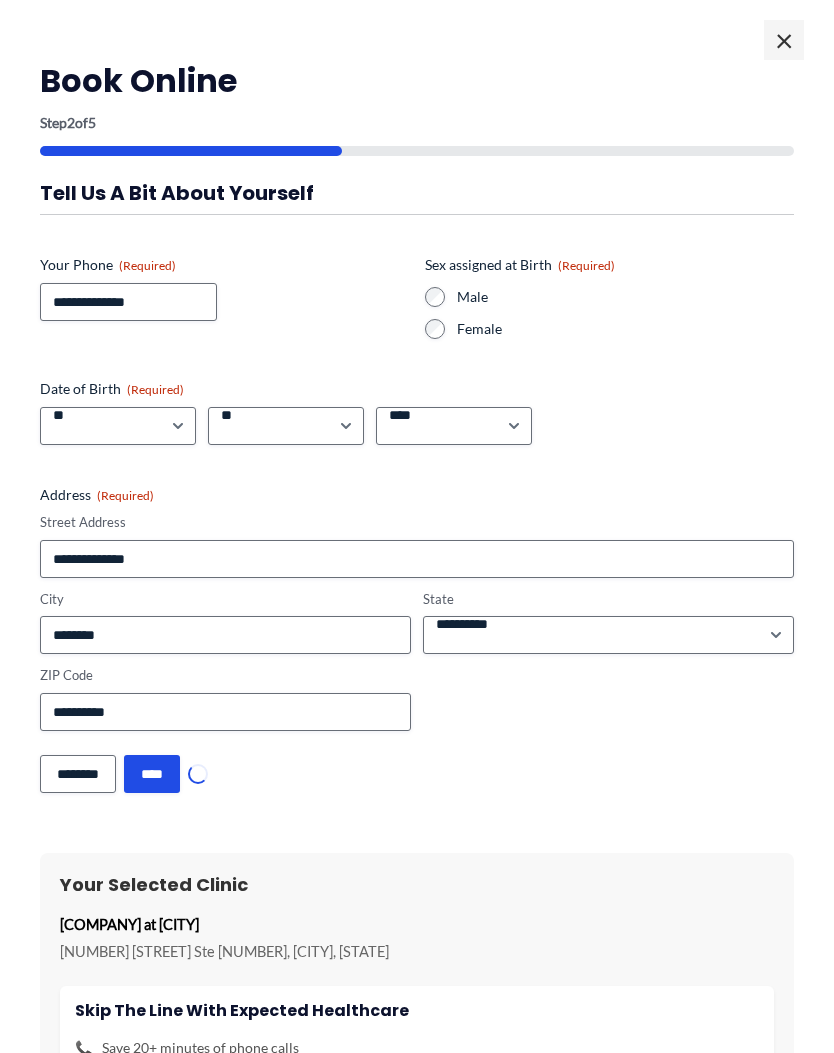 scroll, scrollTop: 0, scrollLeft: 0, axis: both 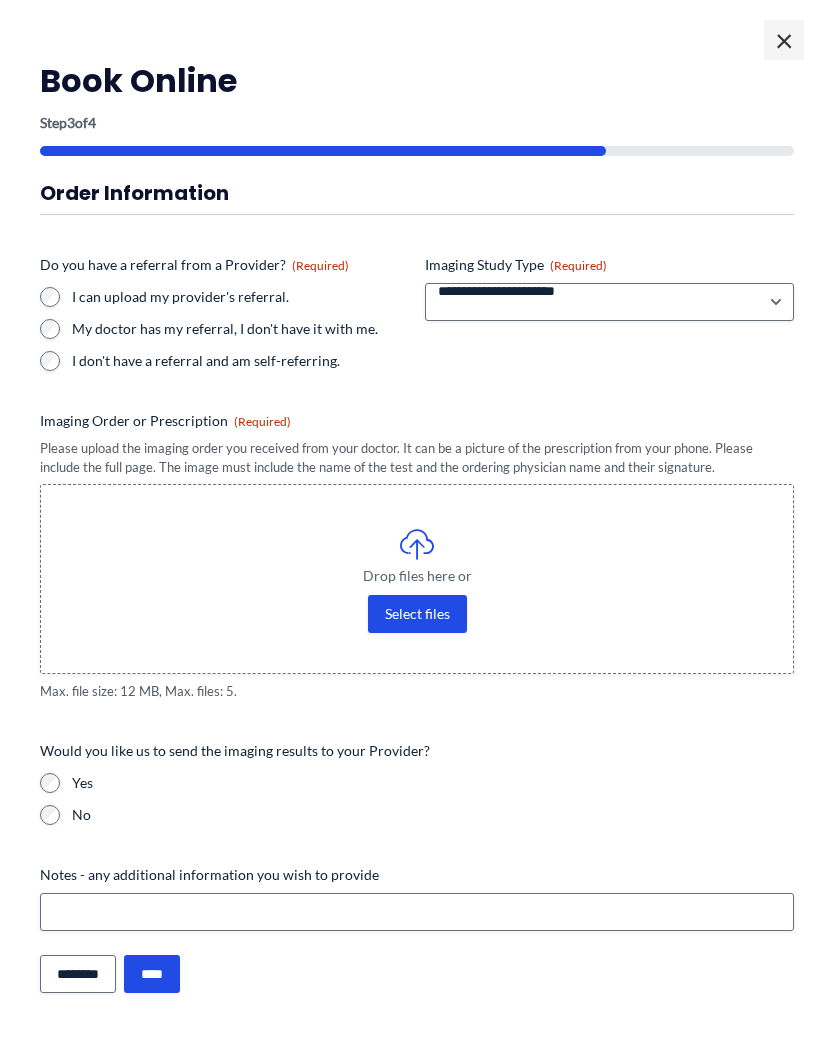 click on "**********" at bounding box center [609, 302] 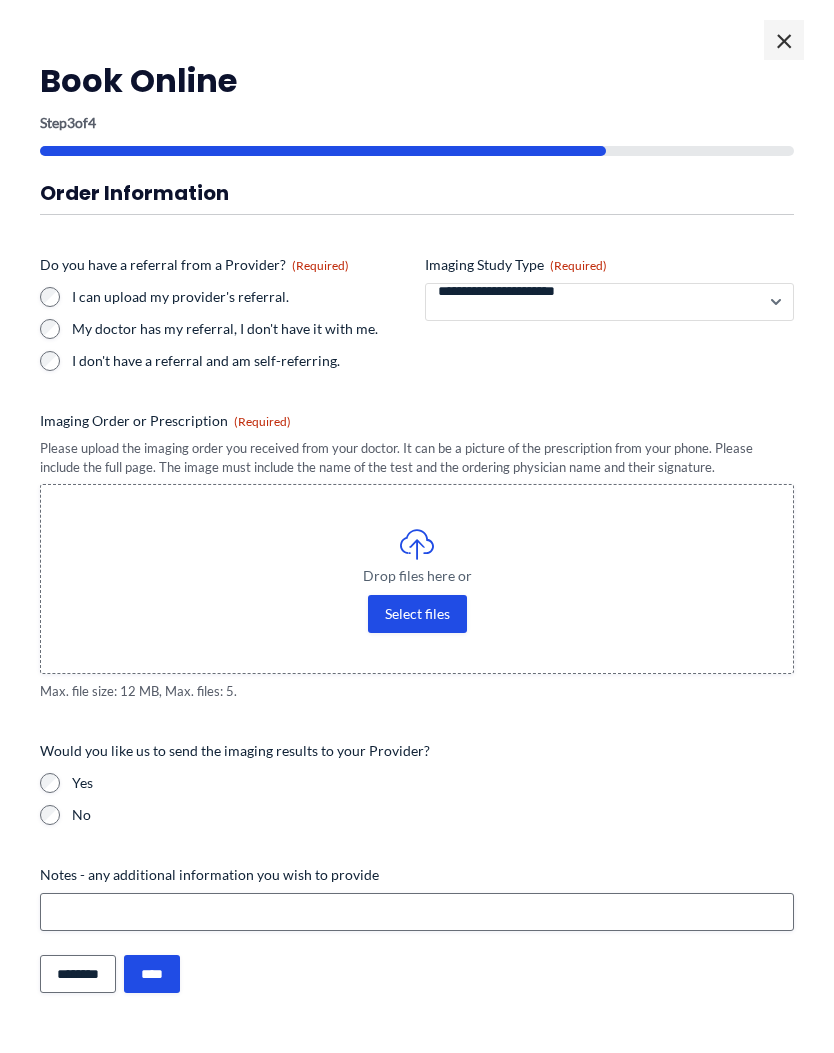 select on "**********" 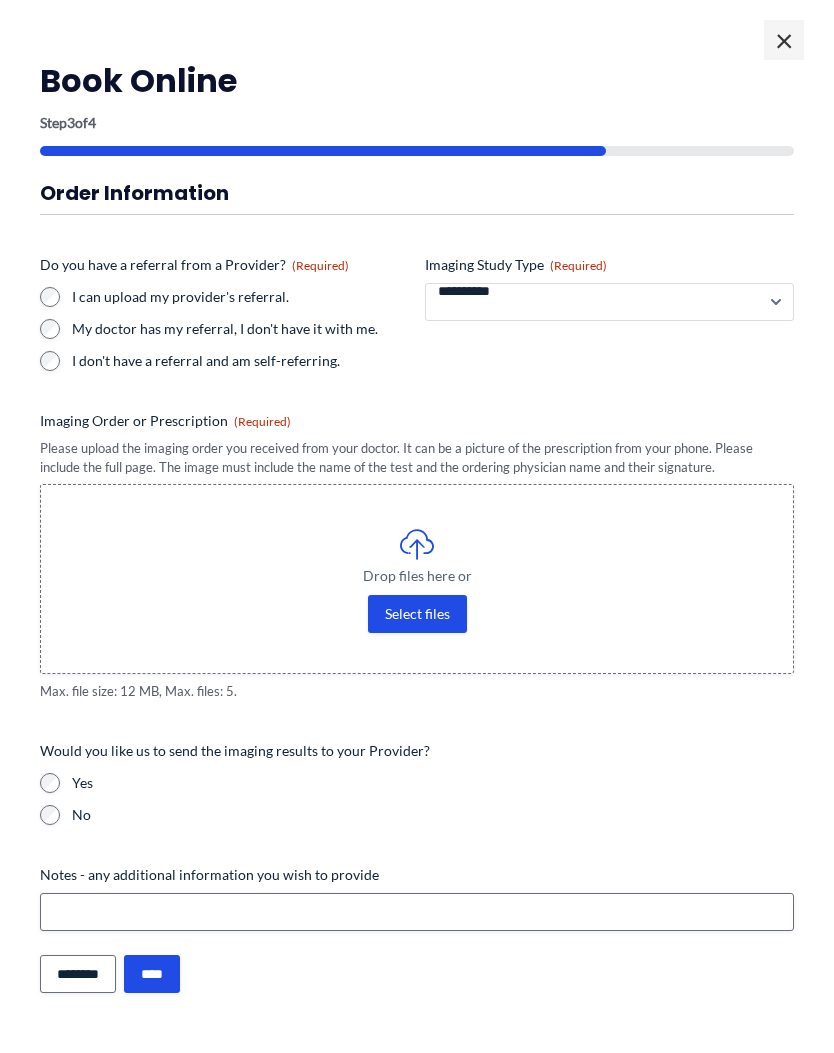 scroll, scrollTop: 1077, scrollLeft: 0, axis: vertical 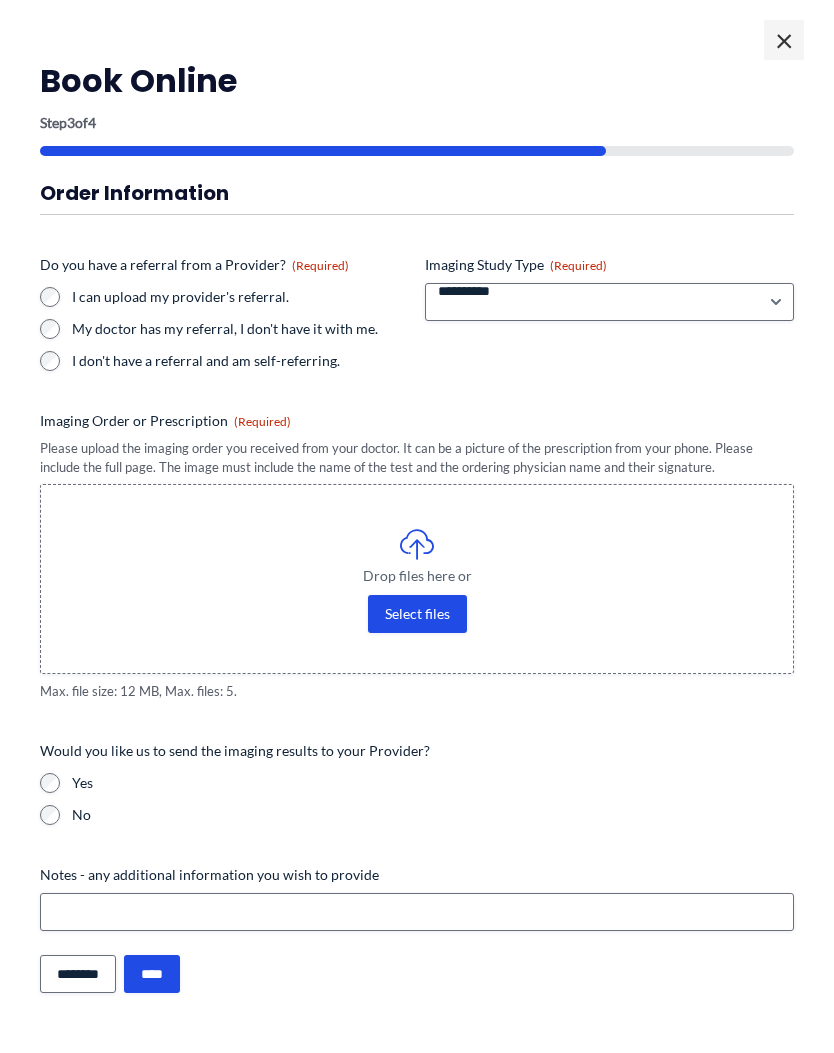 click on "Select files" at bounding box center [417, 614] 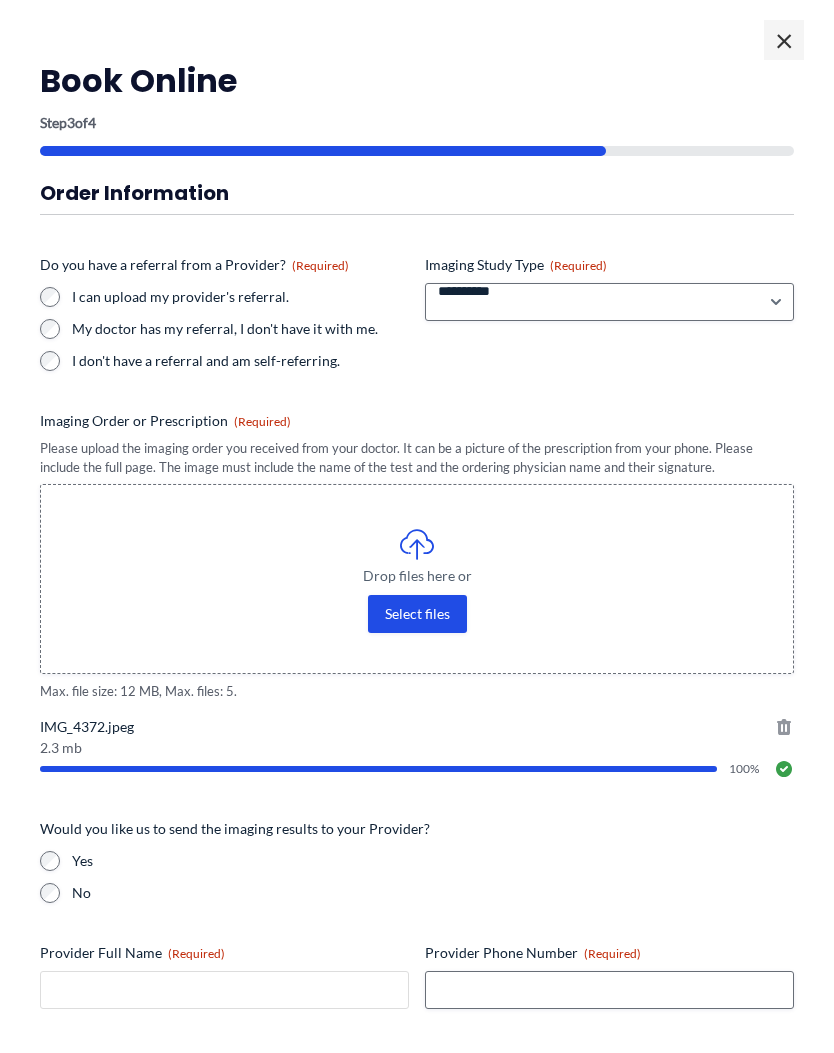 click on "Provider Full Name (Required)" at bounding box center [224, 990] 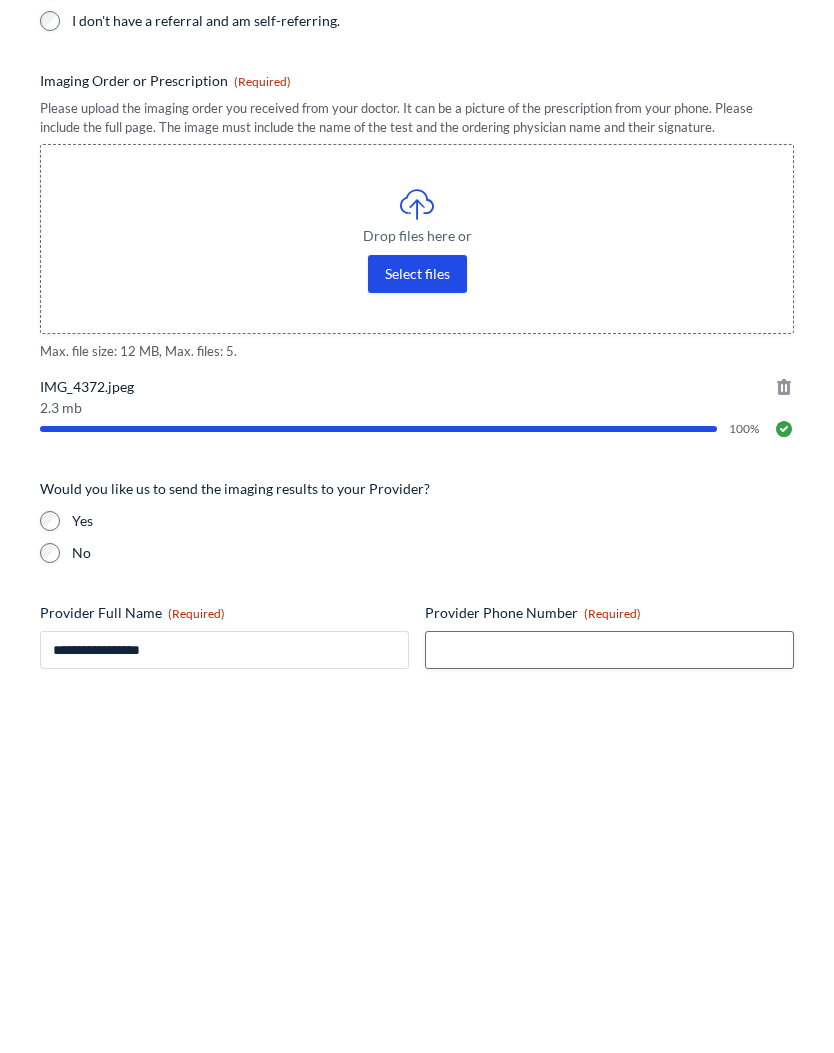type on "**********" 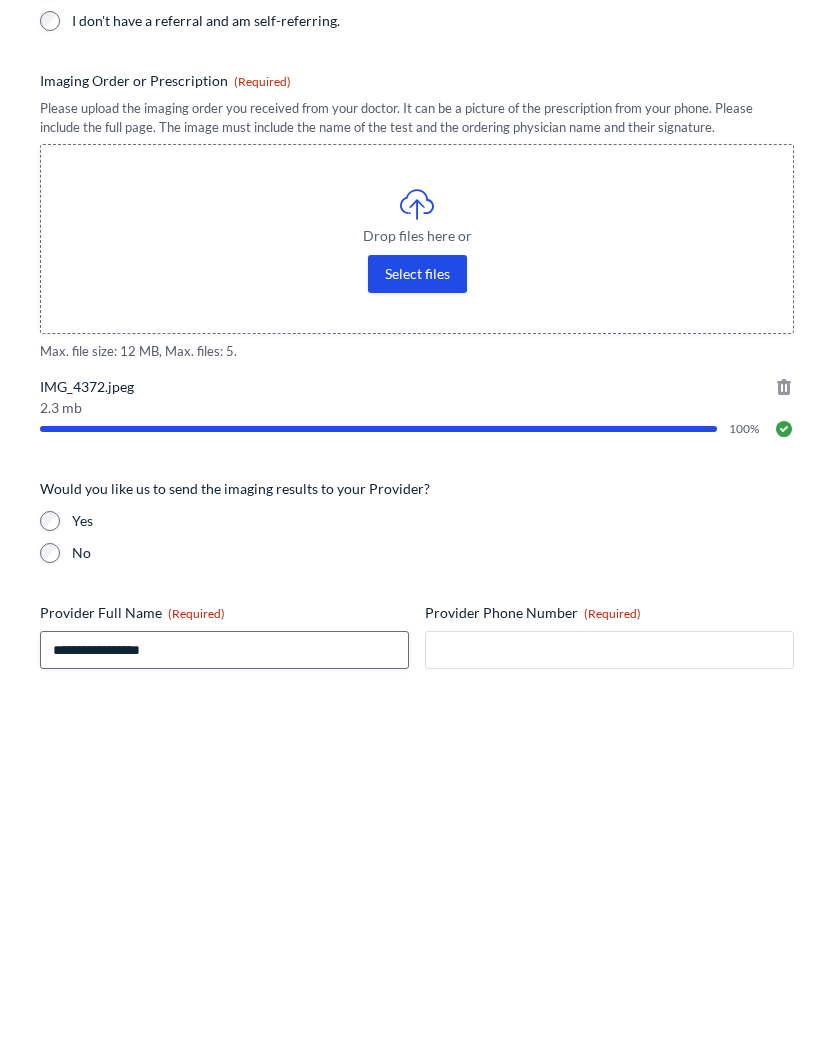 click on "Provider Phone Number (Required)" at bounding box center [609, 990] 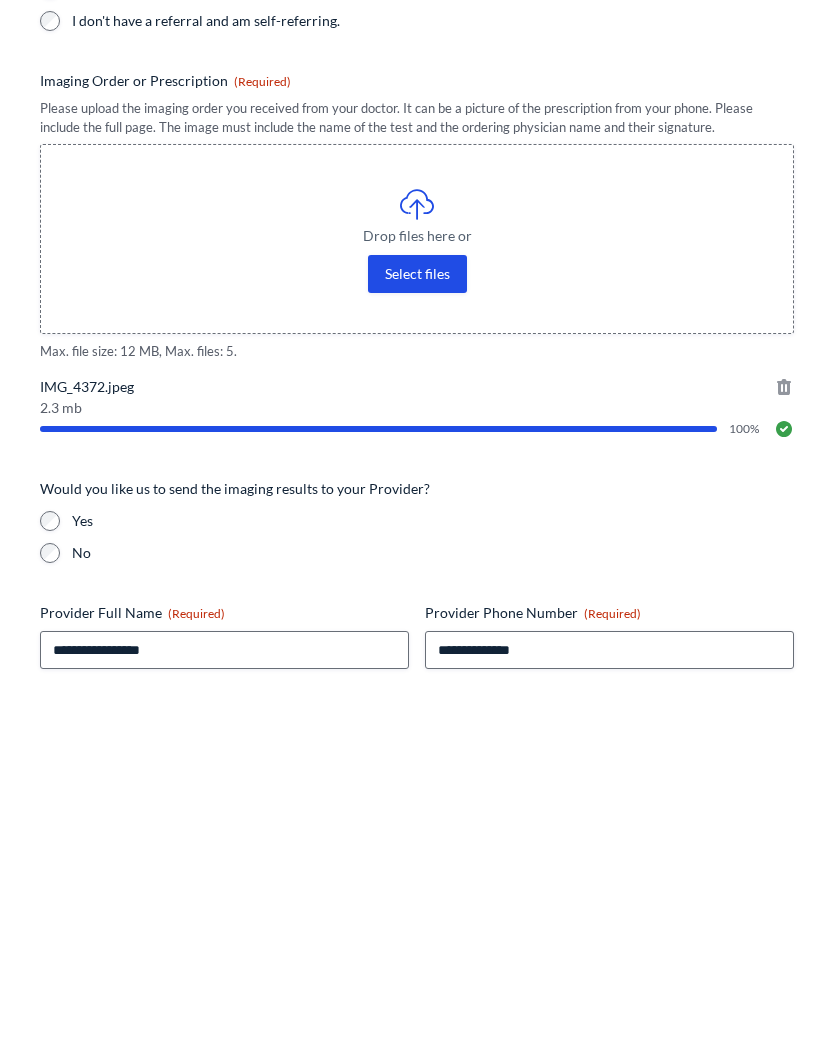 click on "**********" at bounding box center [417, 907] 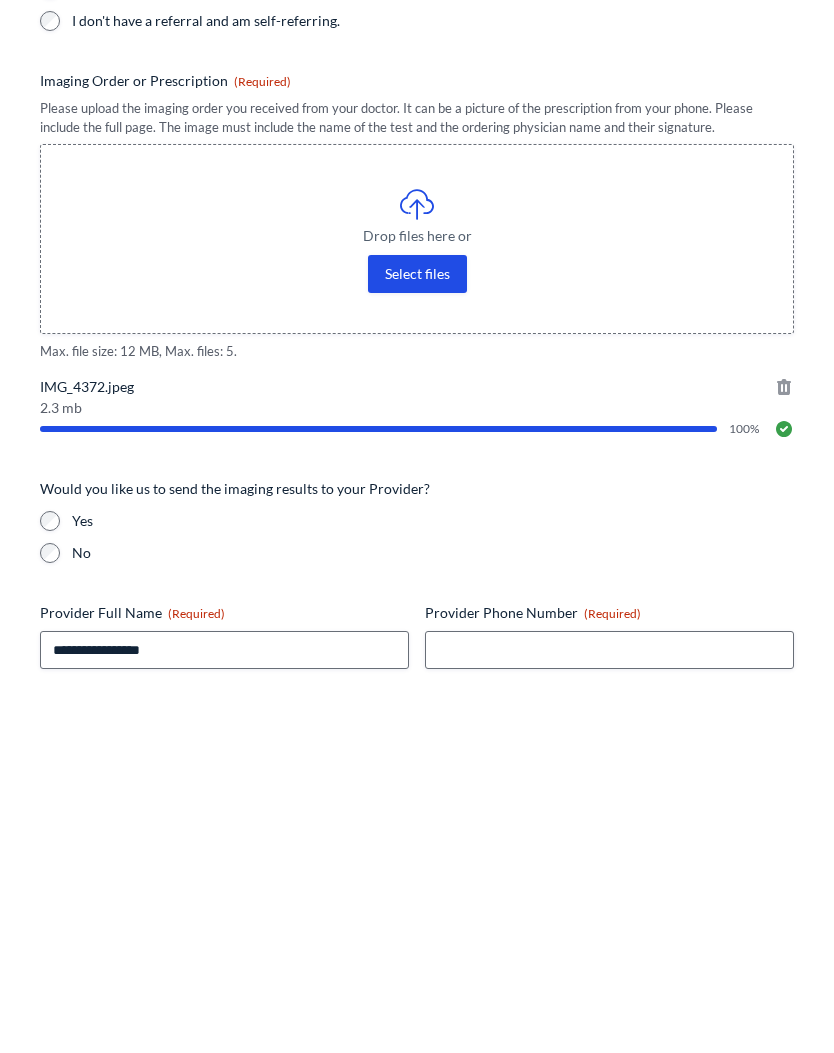 scroll, scrollTop: 1765, scrollLeft: 0, axis: vertical 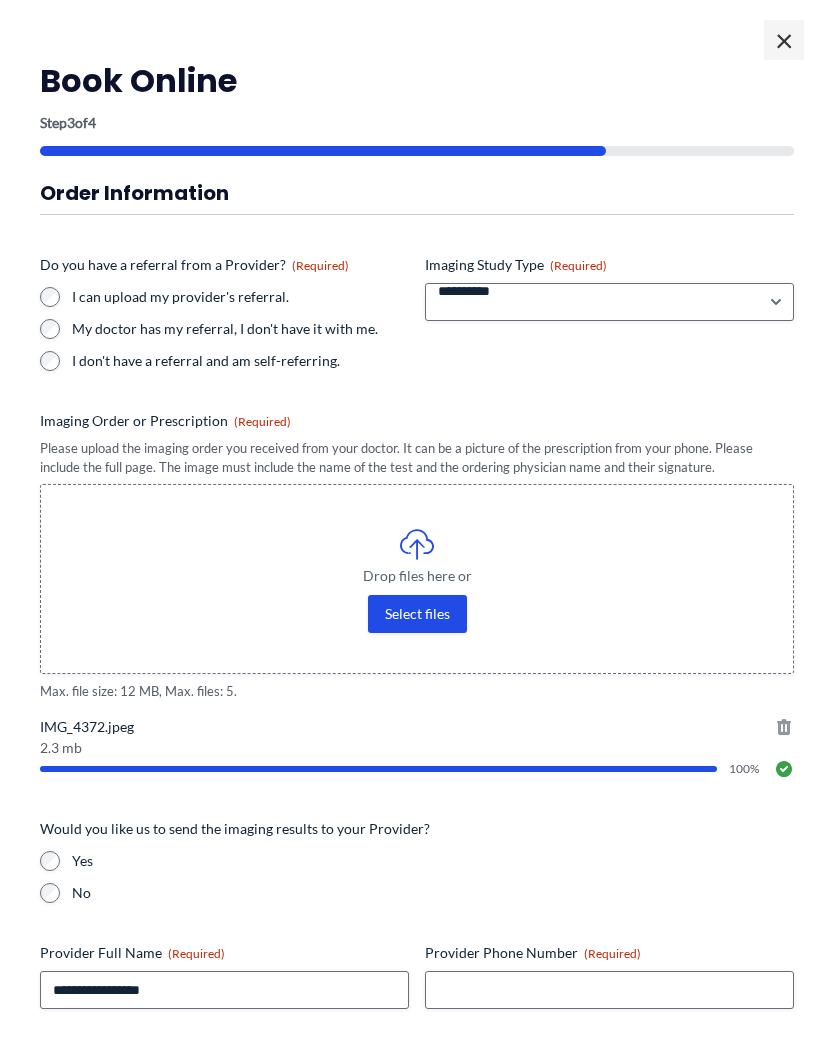 click on "[PHONE]" at bounding box center [417, 897] 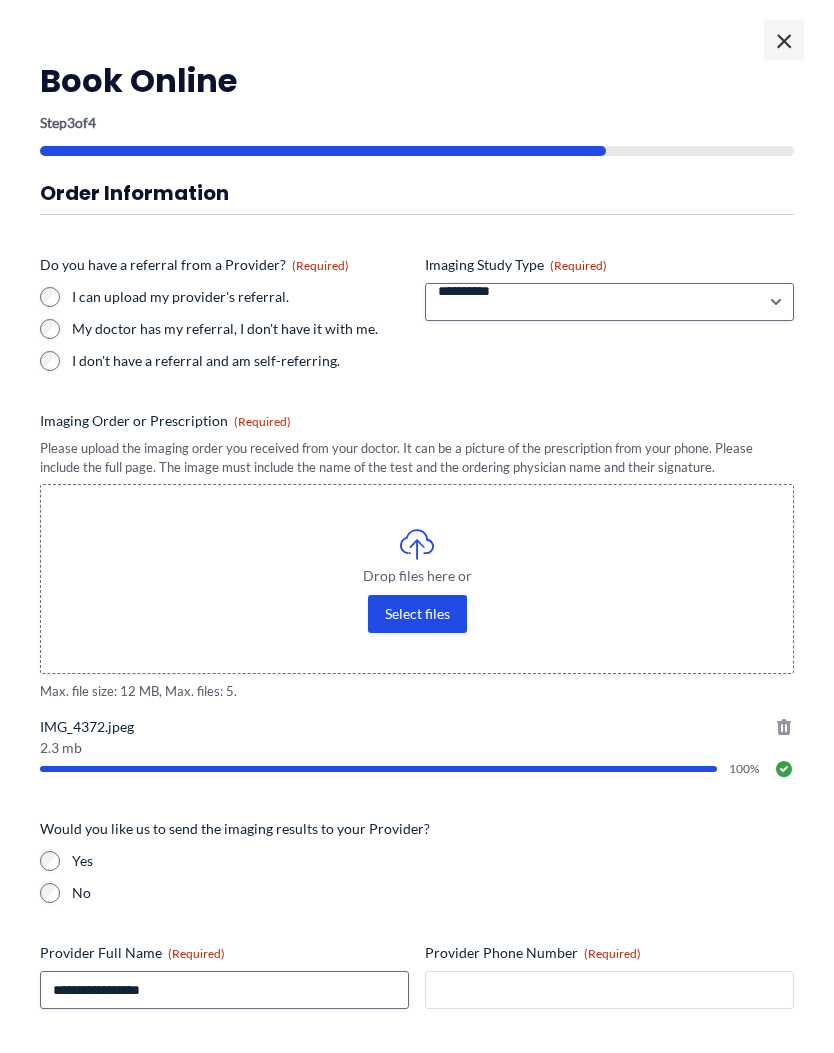 click on "Provider Phone Number (Required)" at bounding box center (609, 990) 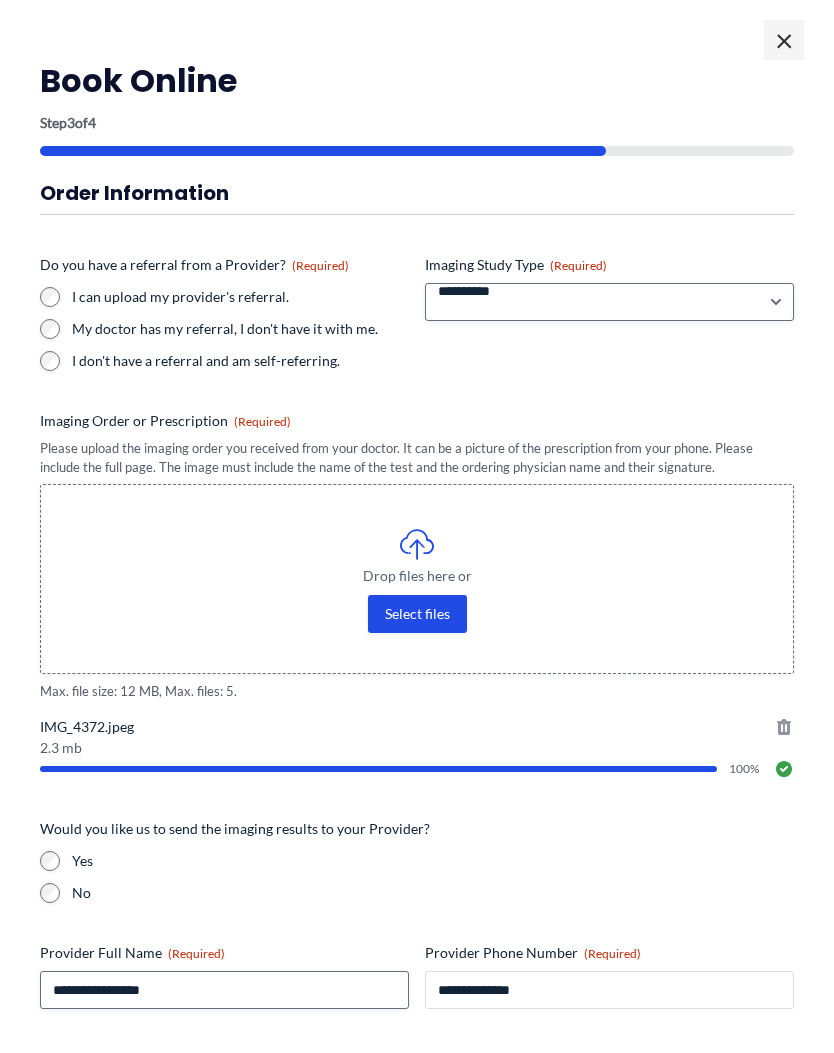 scroll, scrollTop: 2102, scrollLeft: 0, axis: vertical 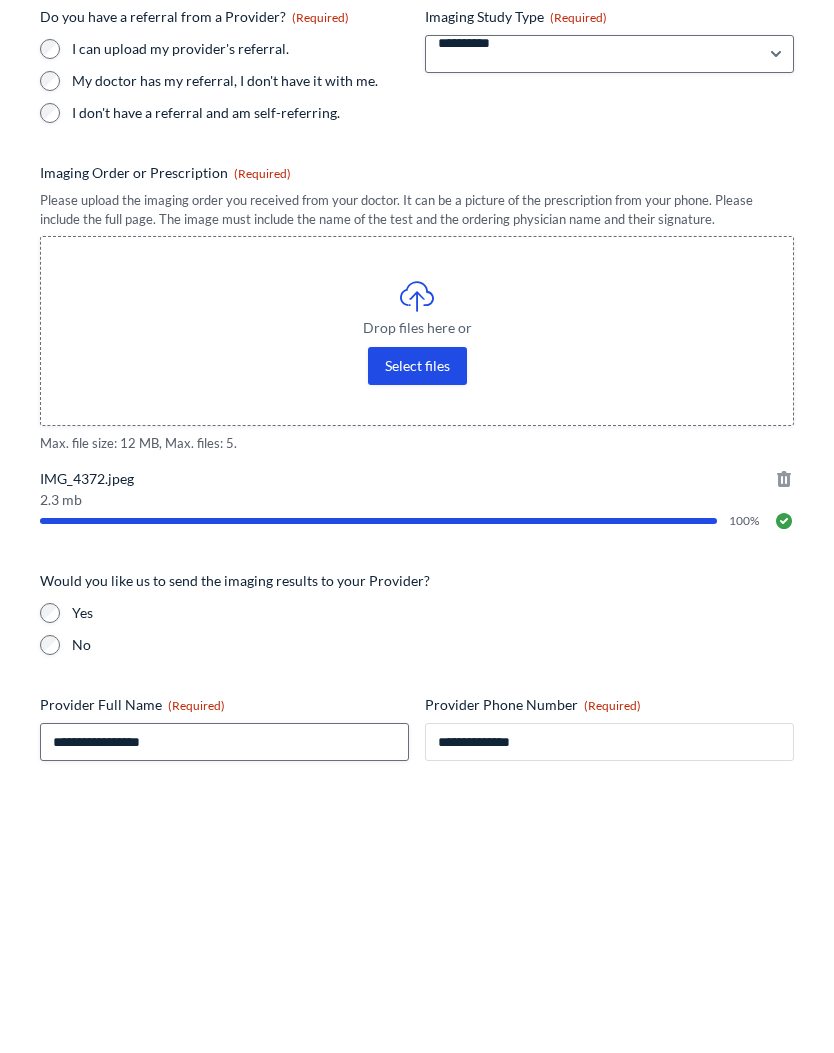 type on "**********" 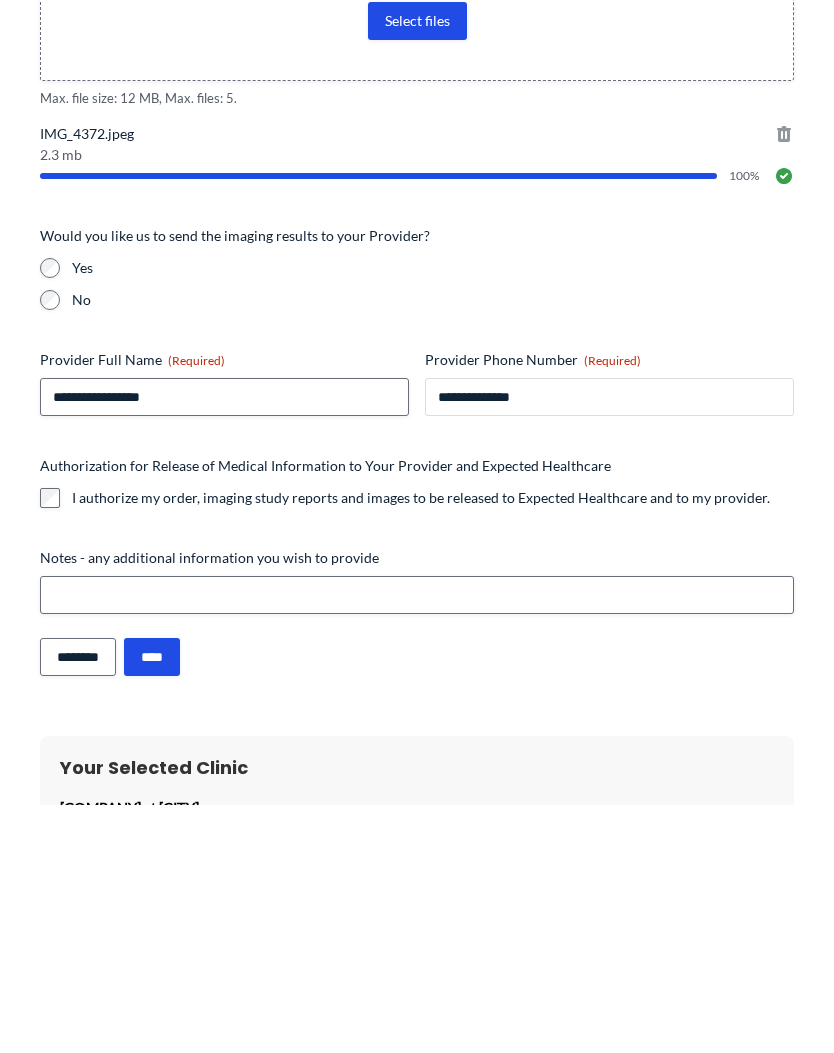 scroll, scrollTop: 346, scrollLeft: 0, axis: vertical 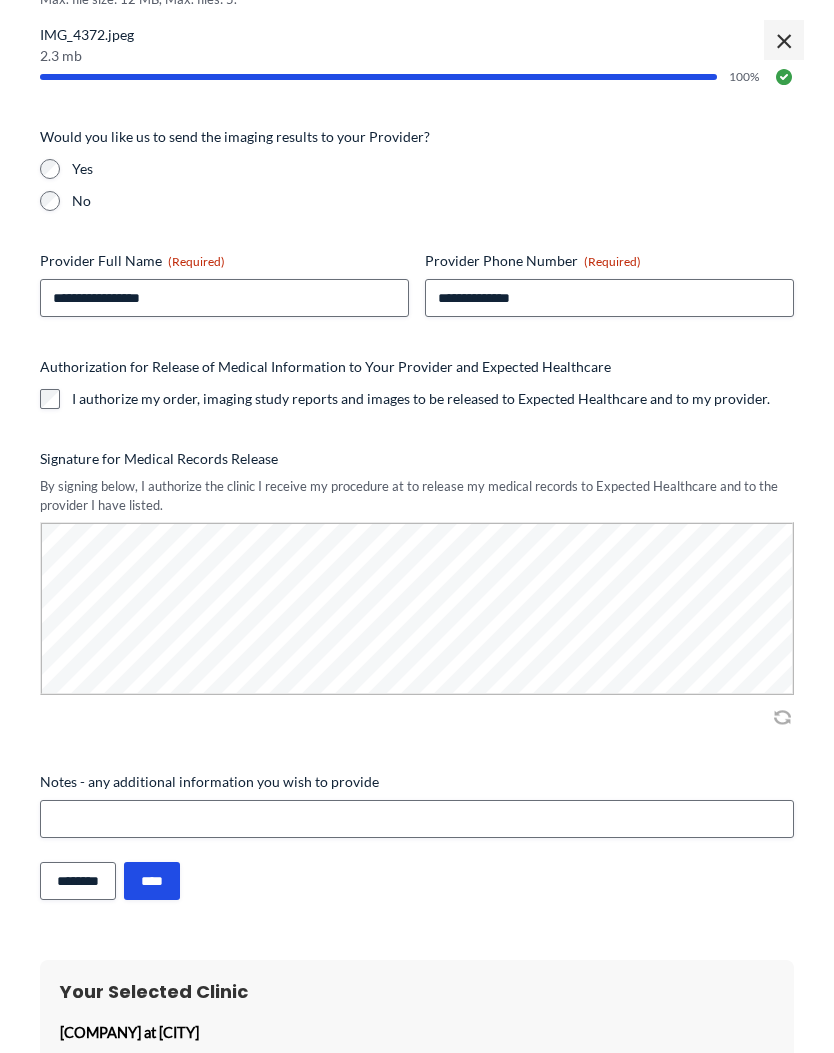 click on "****" at bounding box center [152, 881] 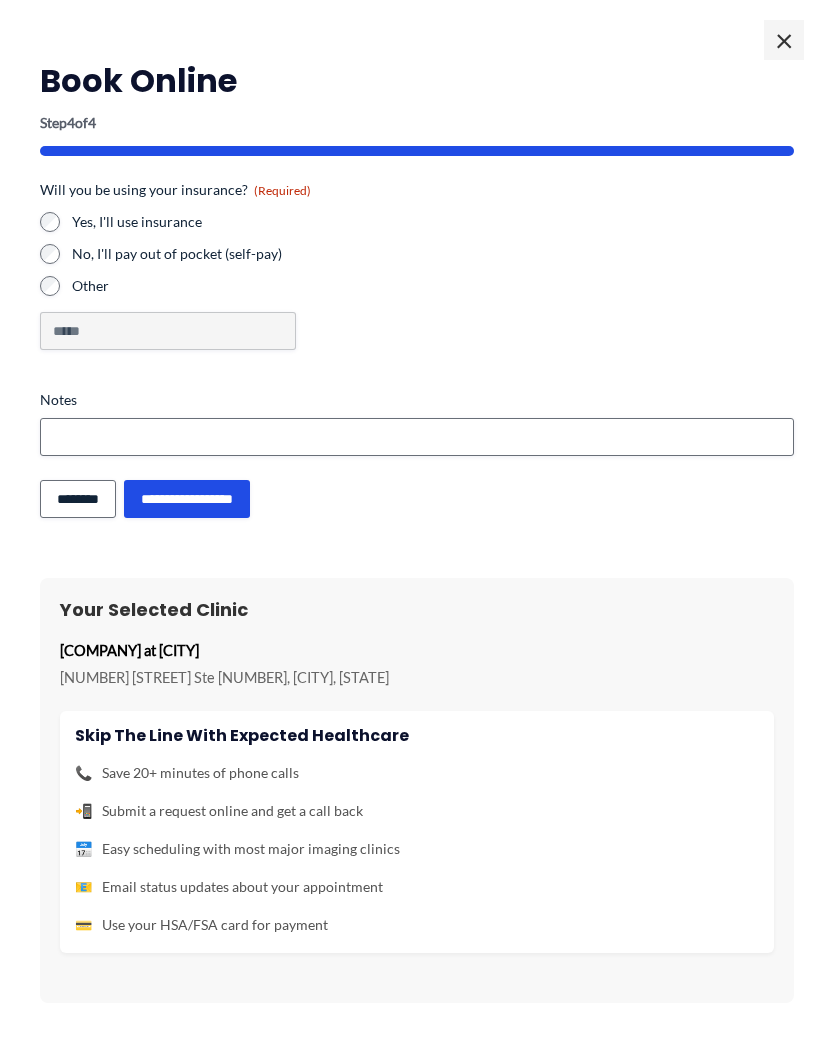 scroll, scrollTop: 2203, scrollLeft: 0, axis: vertical 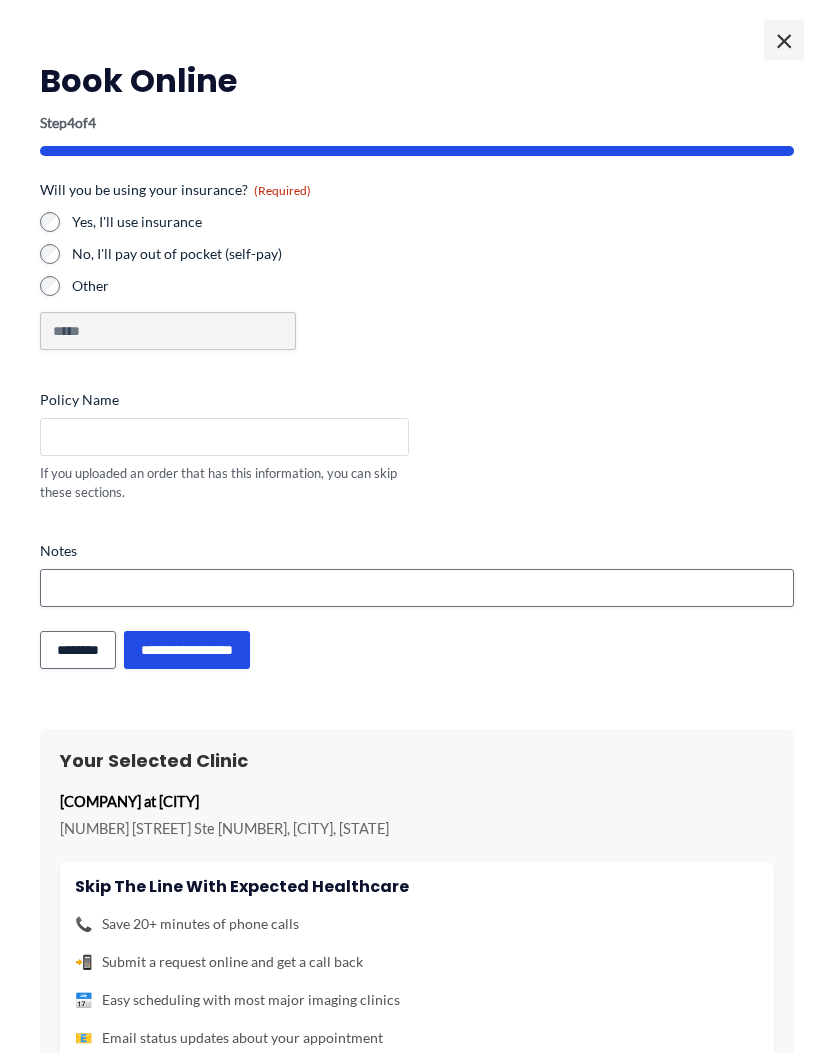 click on "Policy Name" at bounding box center [224, 437] 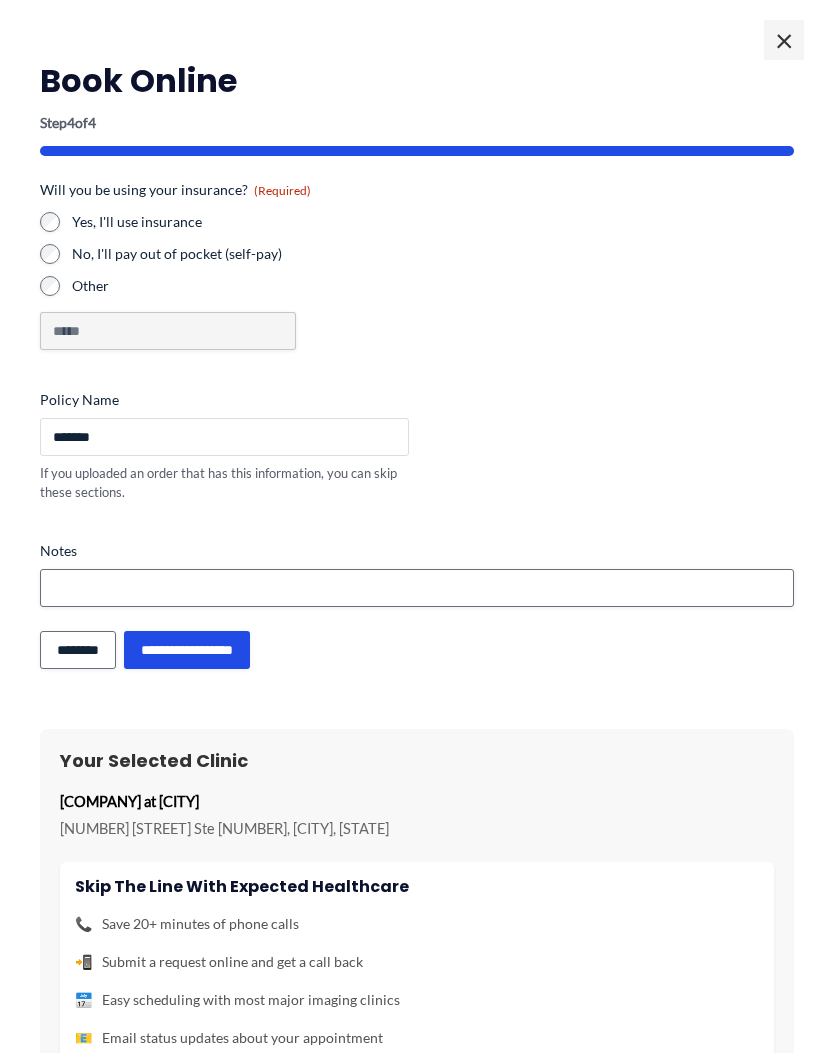 scroll, scrollTop: 0, scrollLeft: 0, axis: both 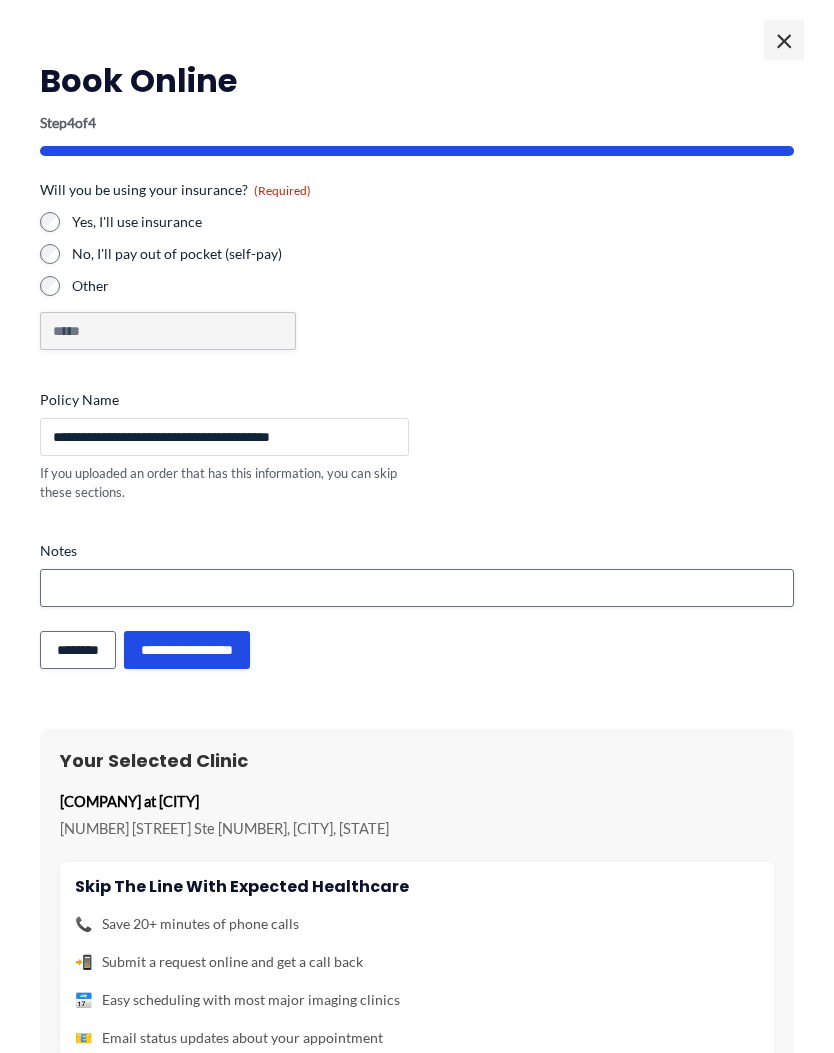 type on "**********" 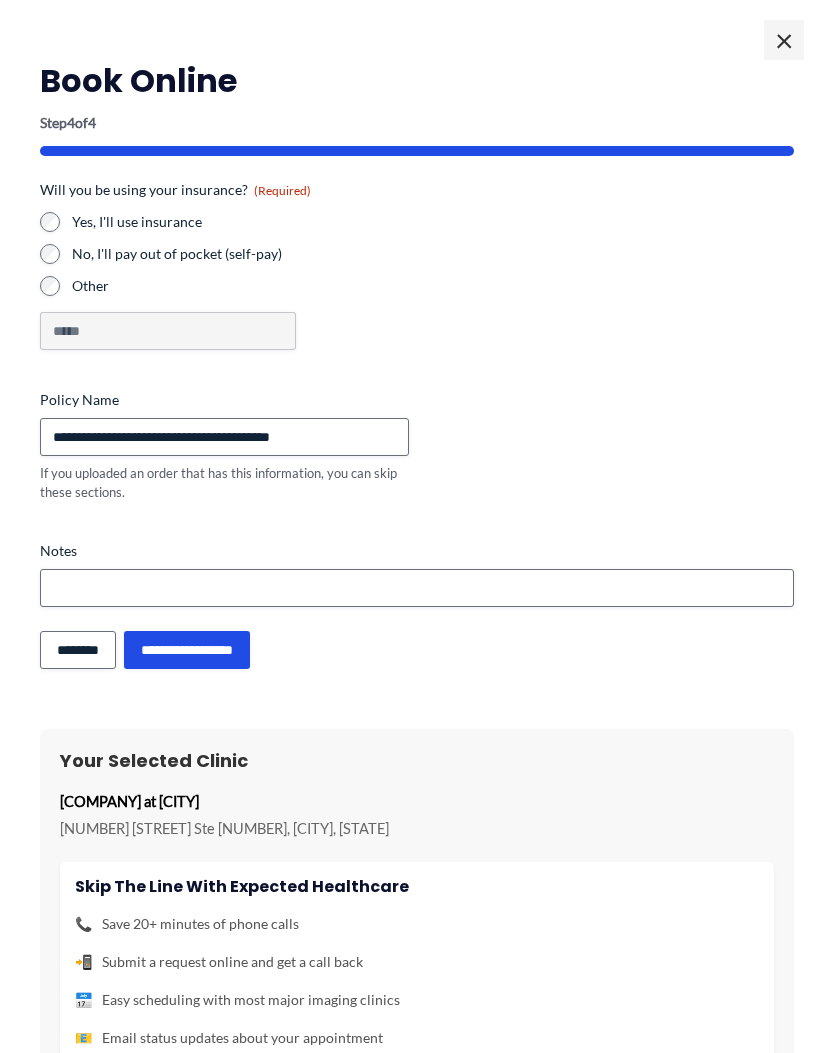 click on "**********" at bounding box center (187, 650) 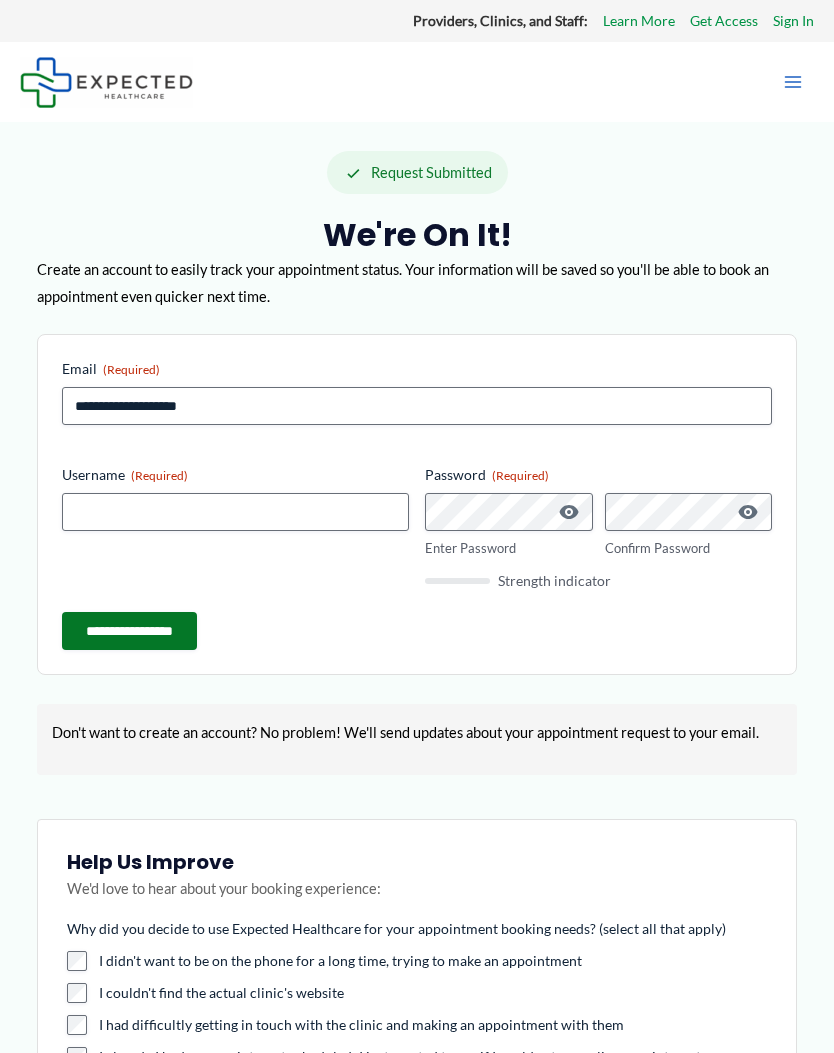 scroll, scrollTop: 0, scrollLeft: 0, axis: both 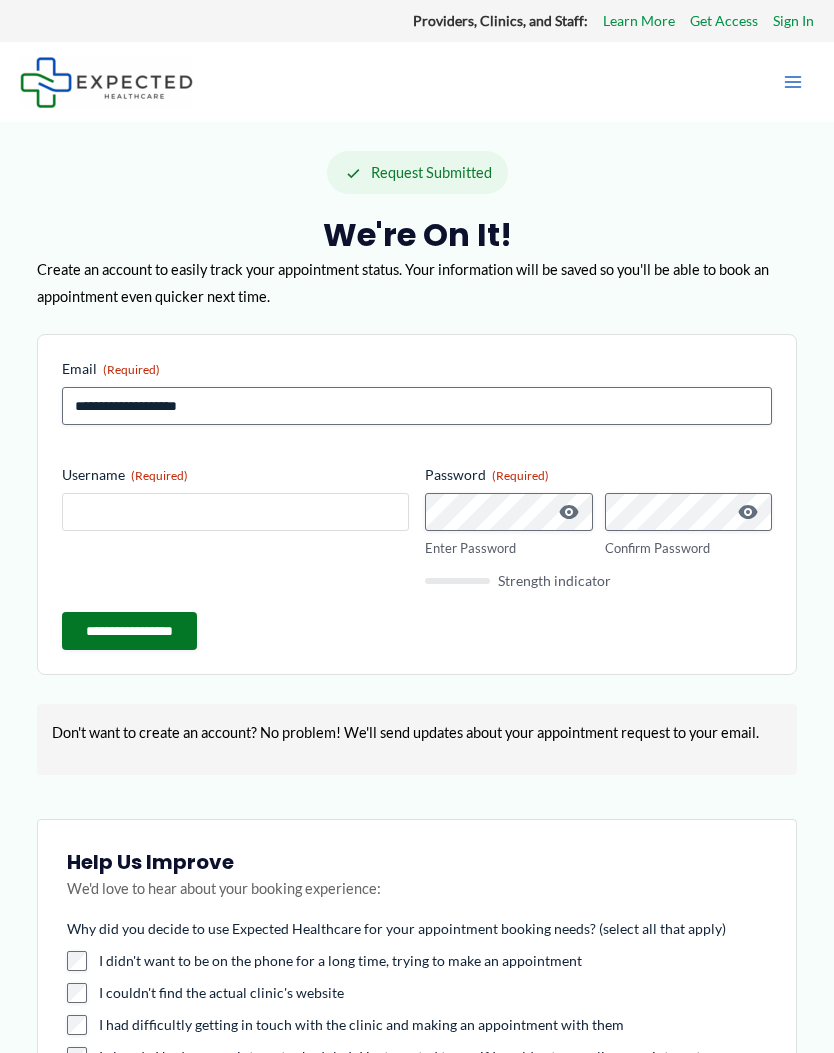 click on "Username (Required)" at bounding box center (235, 512) 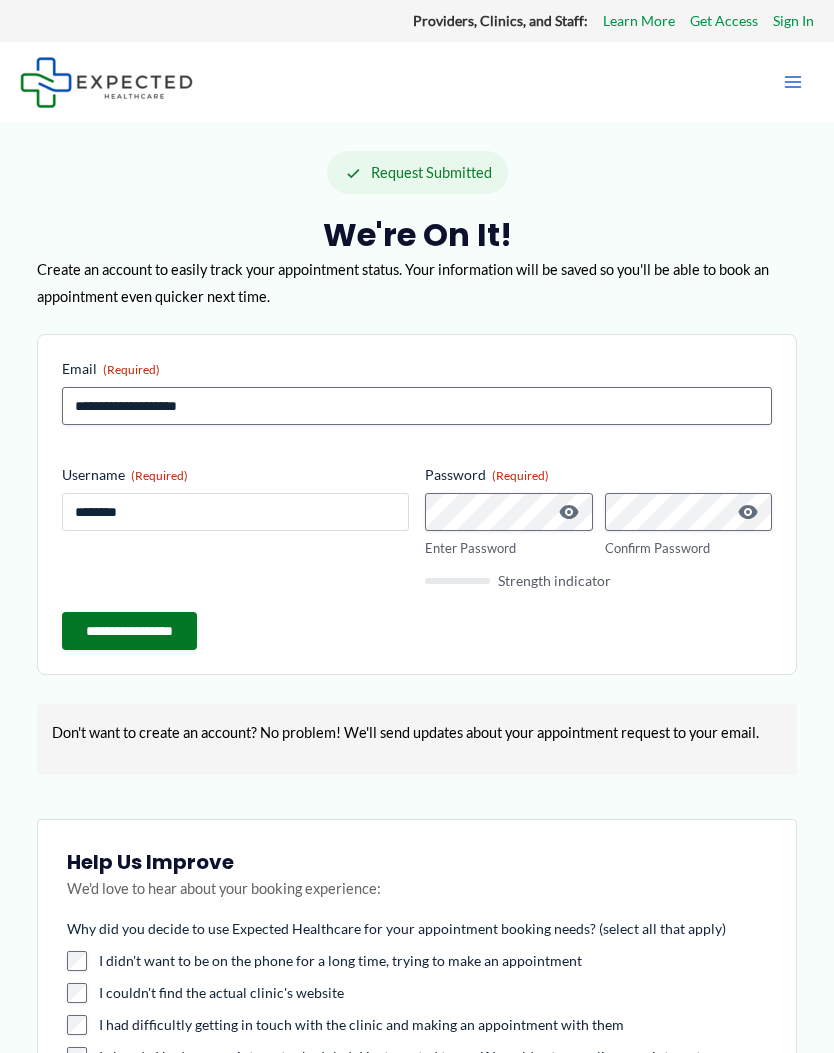 type on "********" 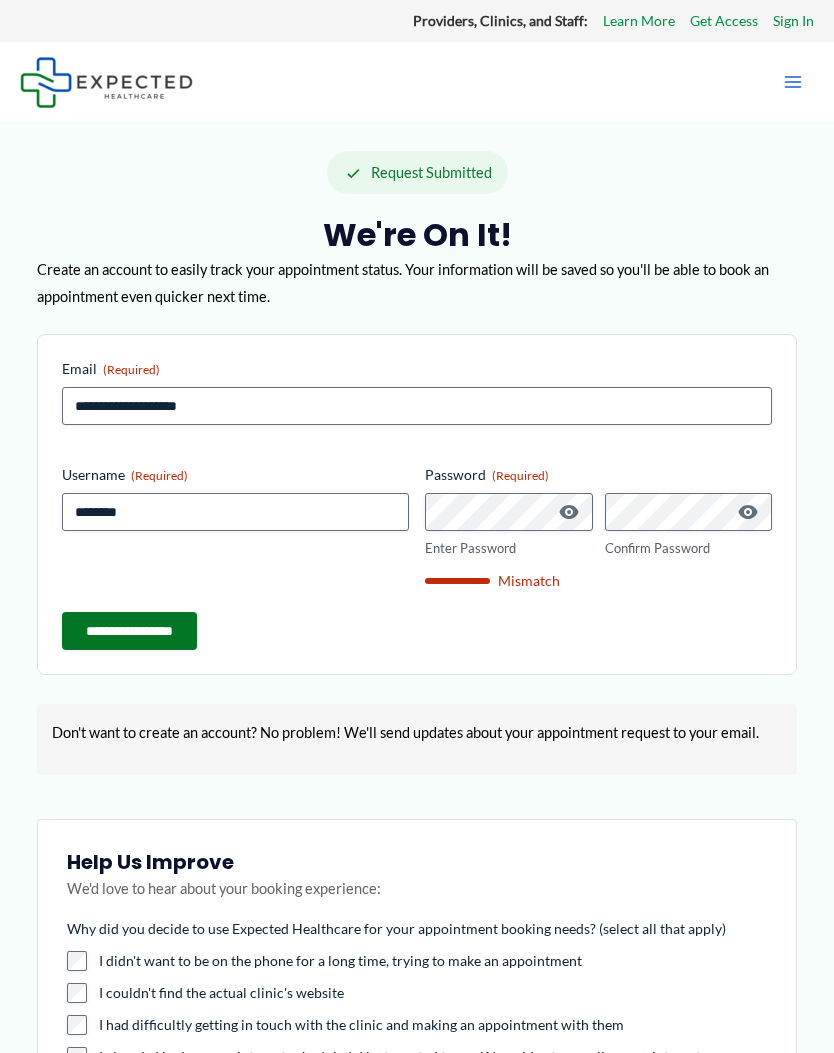 click on "**********" at bounding box center [129, 631] 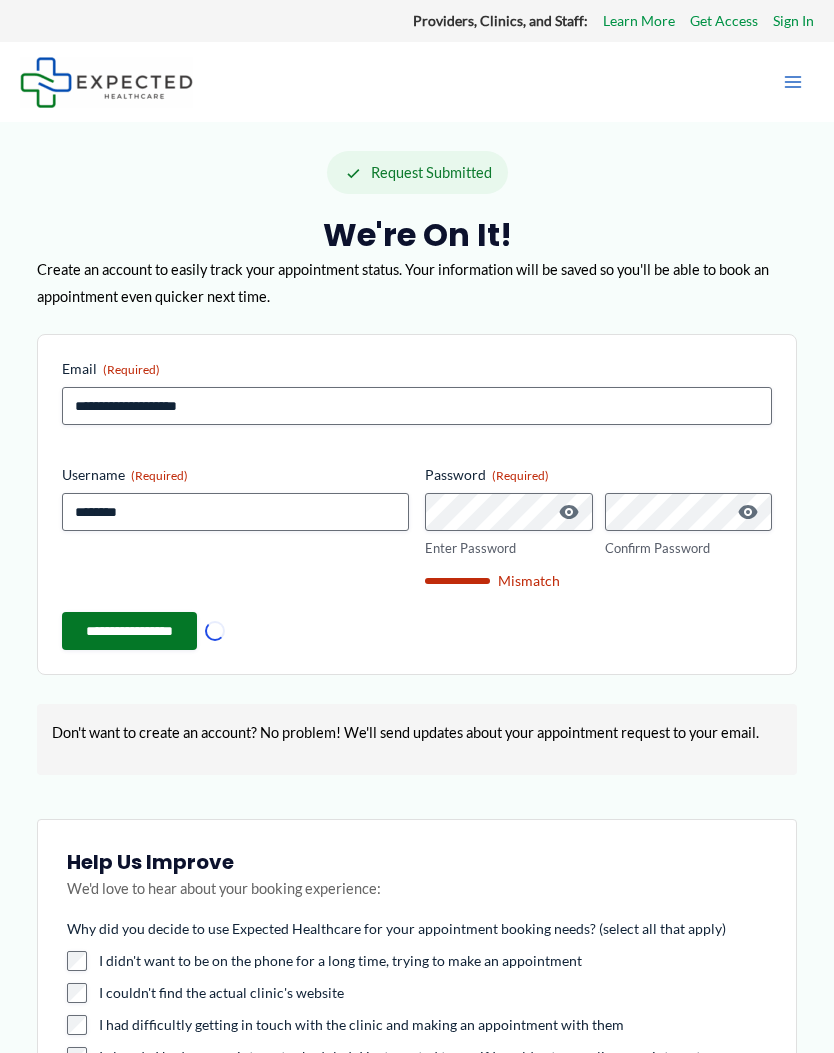 scroll, scrollTop: 233, scrollLeft: 0, axis: vertical 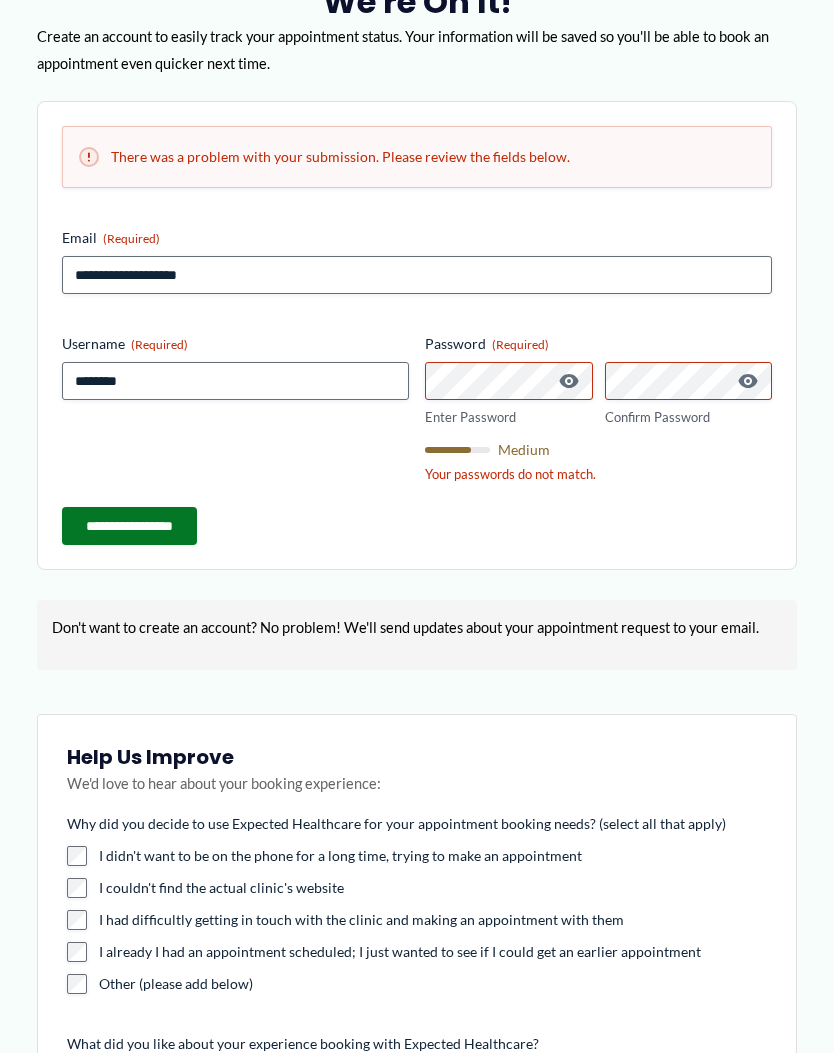 click on "**********" at bounding box center (129, 527) 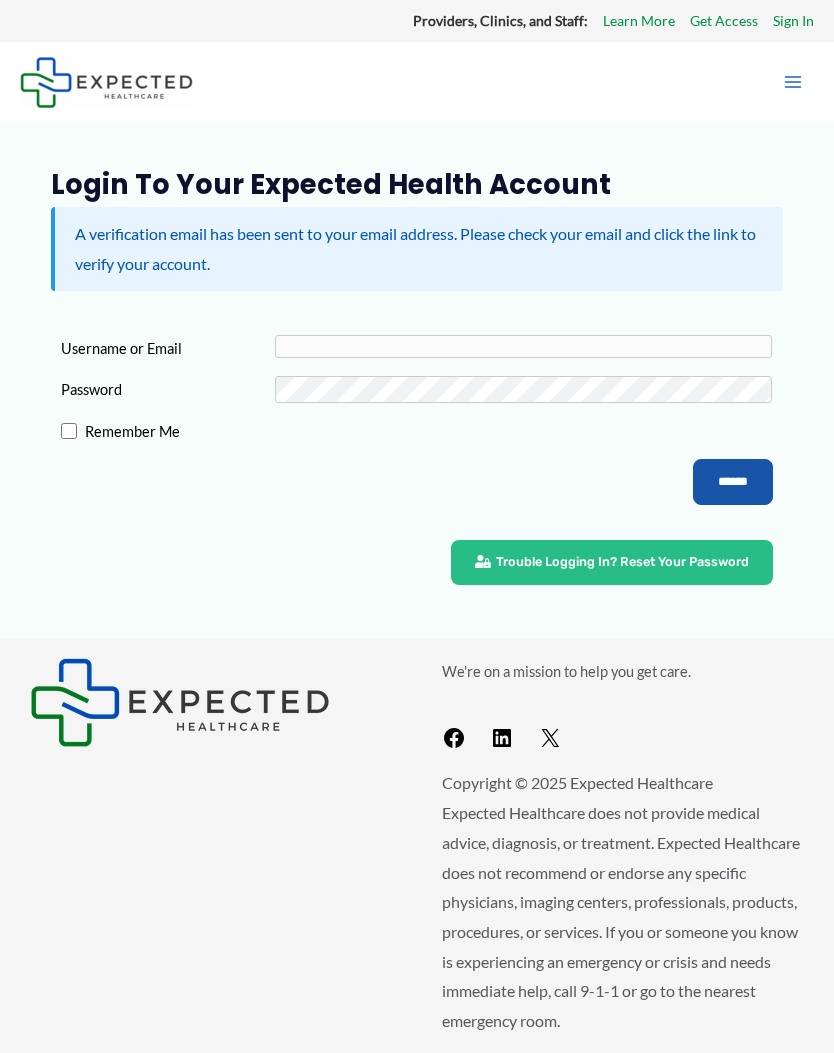 scroll, scrollTop: 0, scrollLeft: 0, axis: both 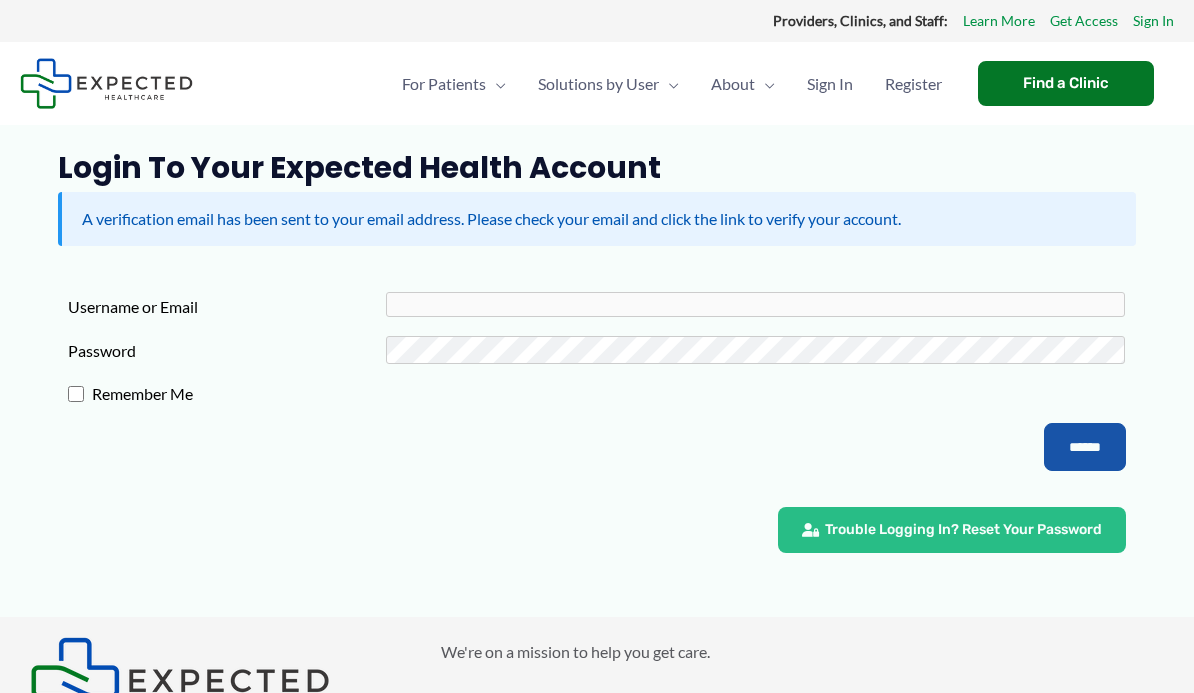 click on "Password" at bounding box center [226, 351] 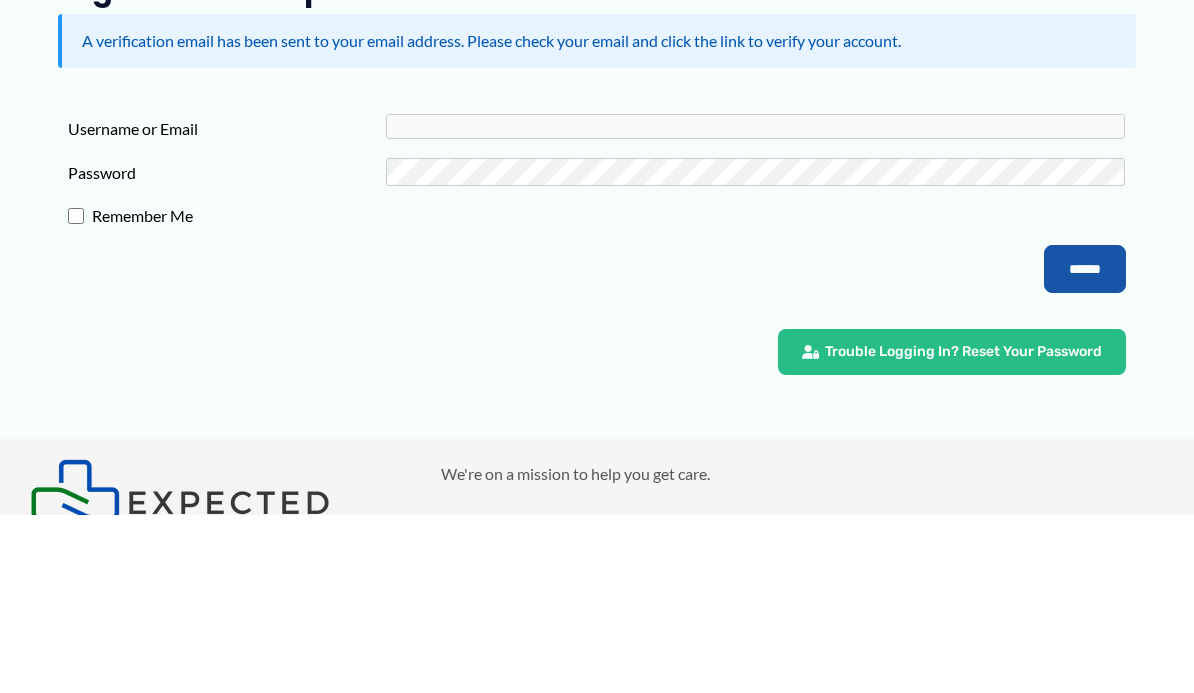 click on "Login to Your Expected Health Account" at bounding box center (596, 168) 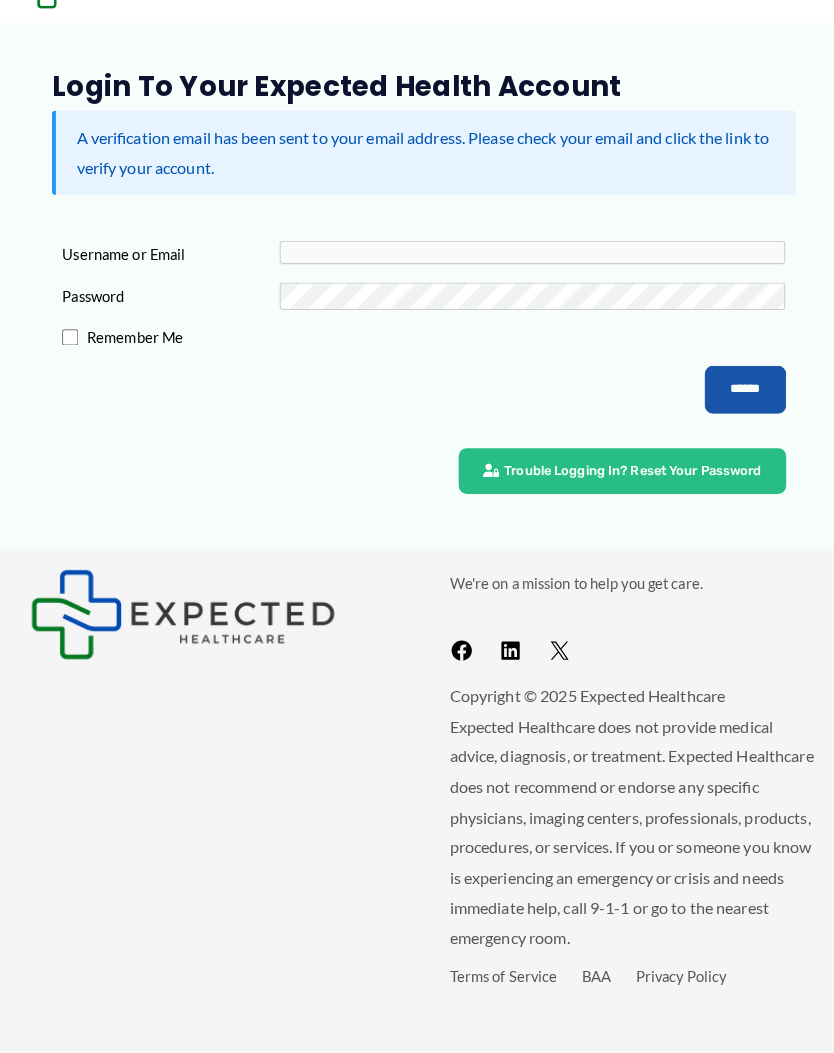 scroll, scrollTop: 80, scrollLeft: 0, axis: vertical 